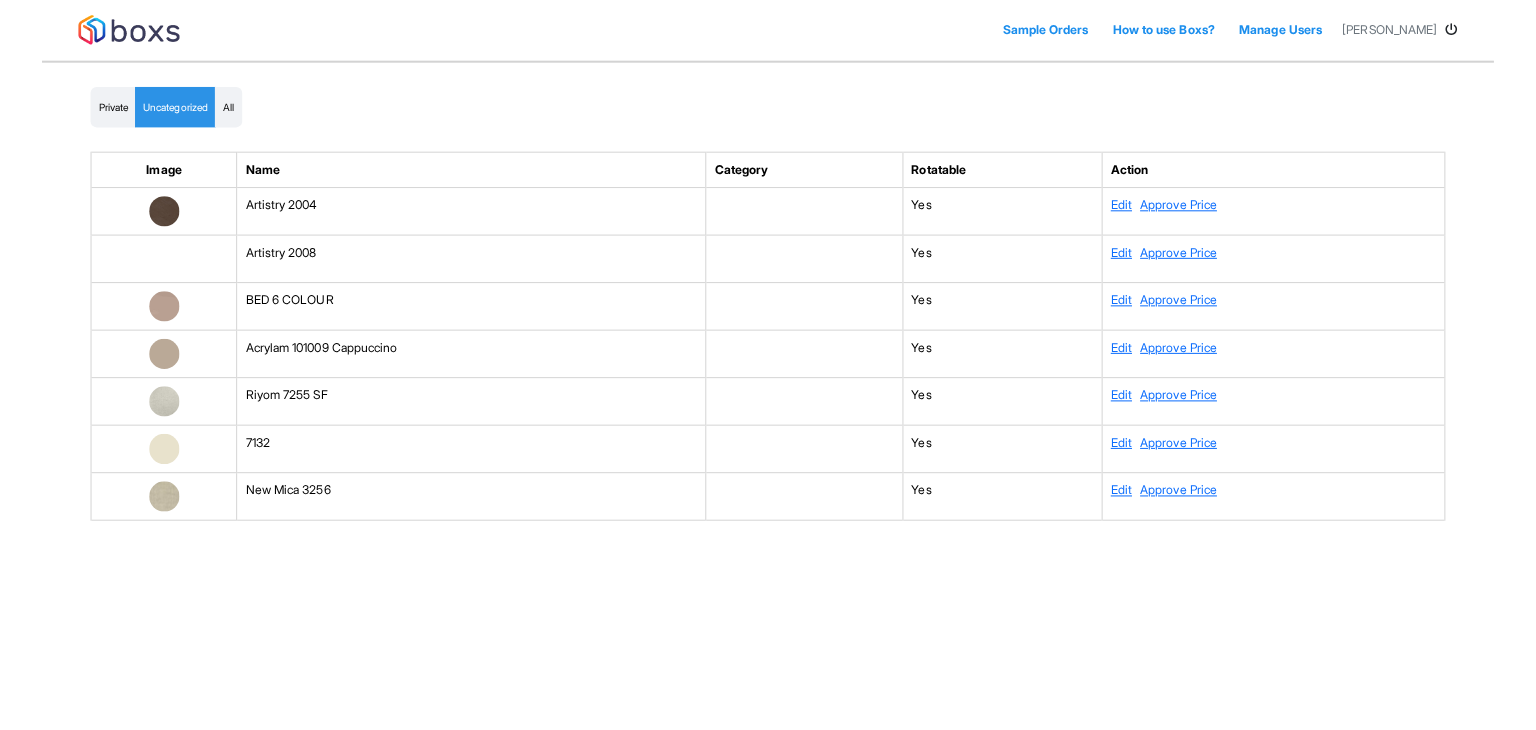 scroll, scrollTop: 0, scrollLeft: 0, axis: both 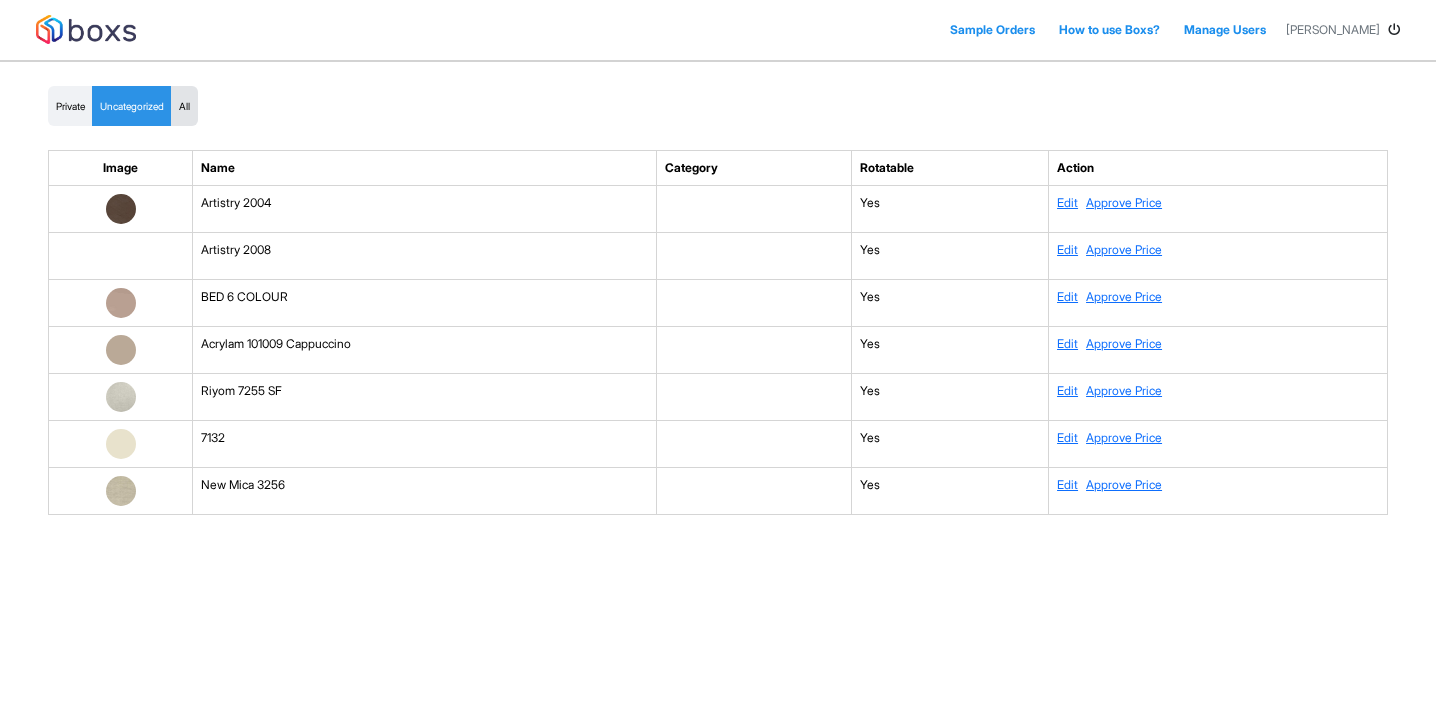 click on "All" at bounding box center (184, 106) 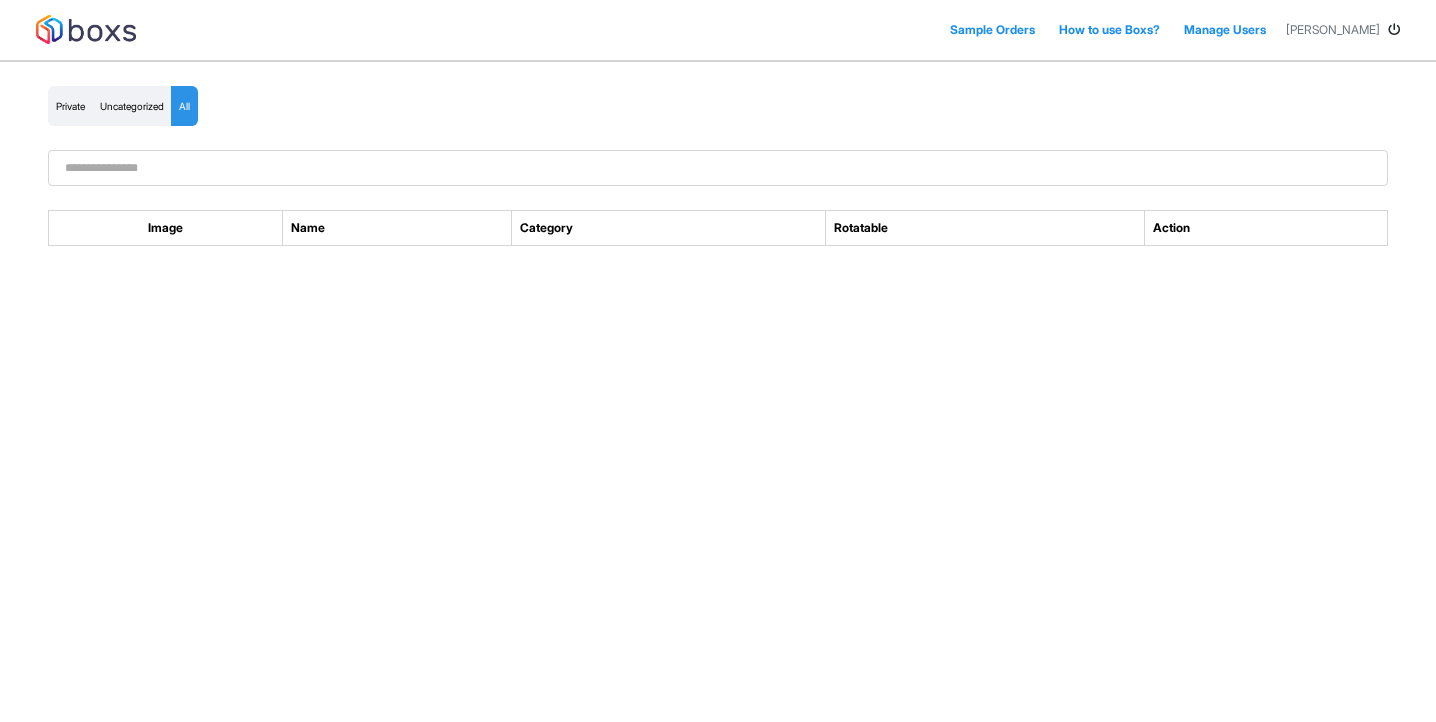 click at bounding box center [718, 168] 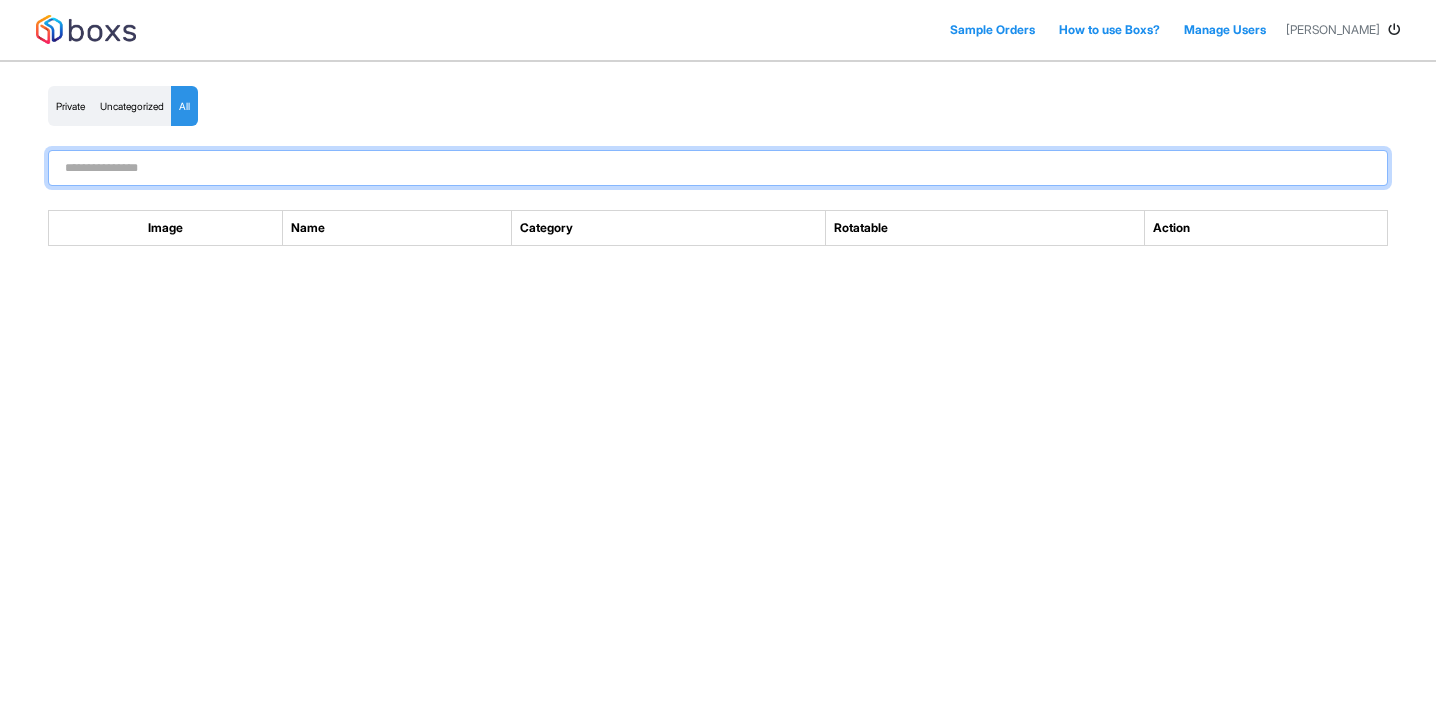 paste on "**********" 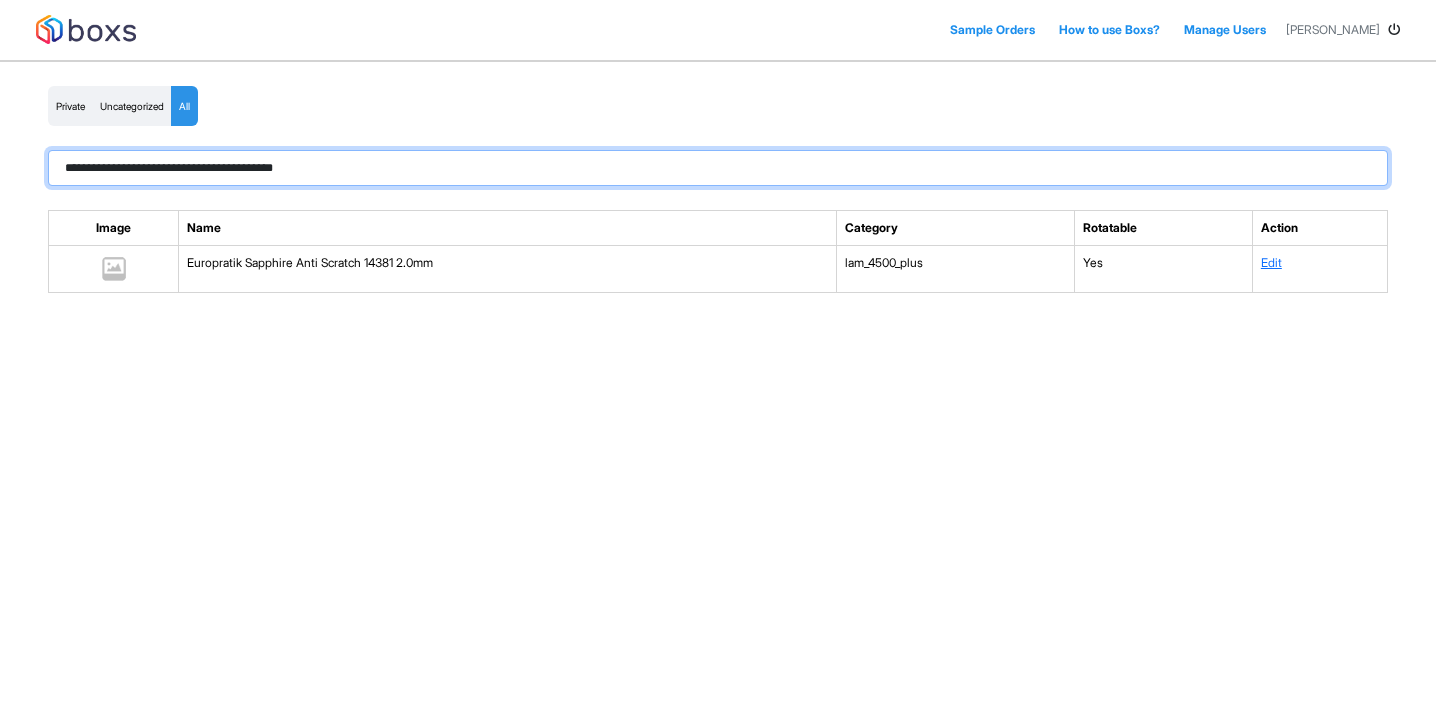 type on "**********" 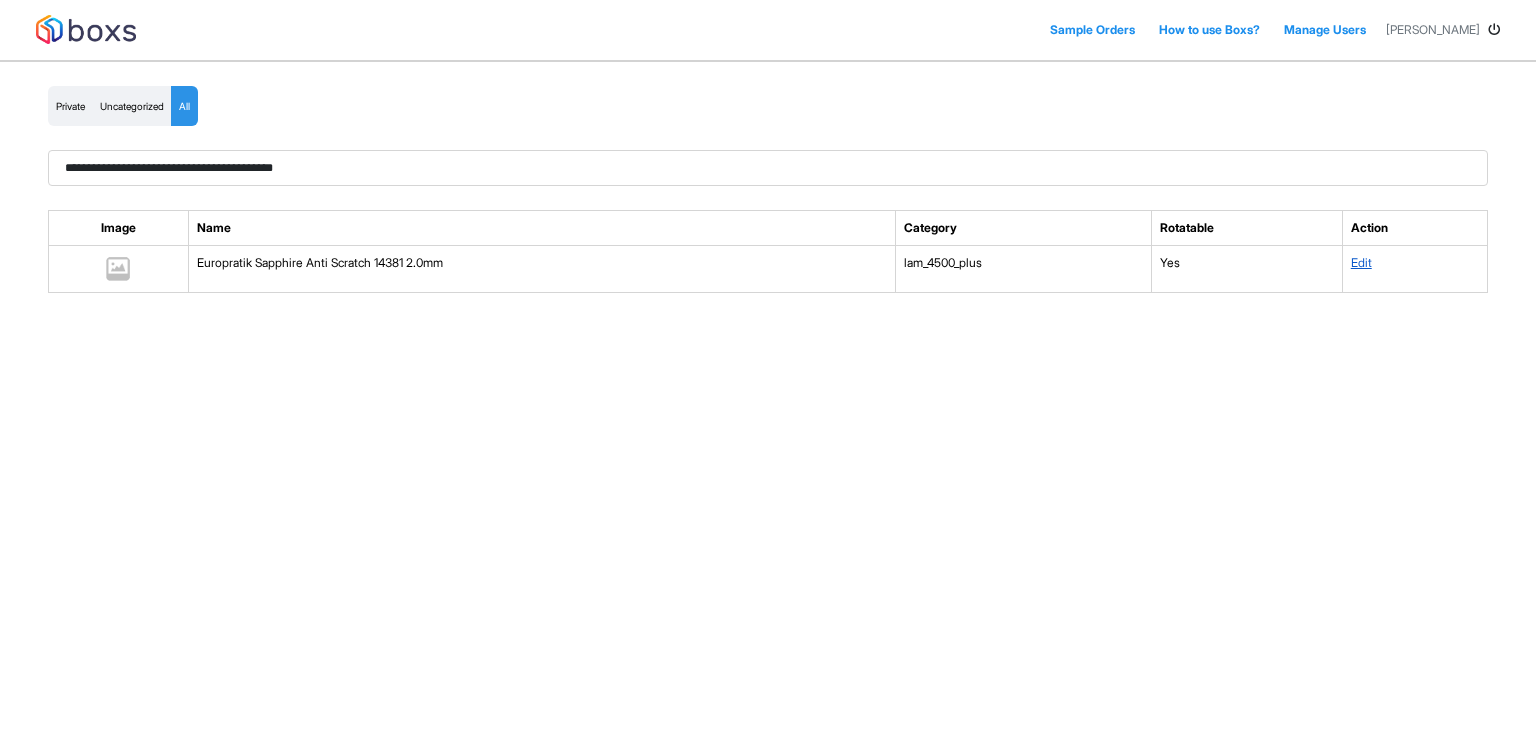 click on "Edit" at bounding box center [1361, 262] 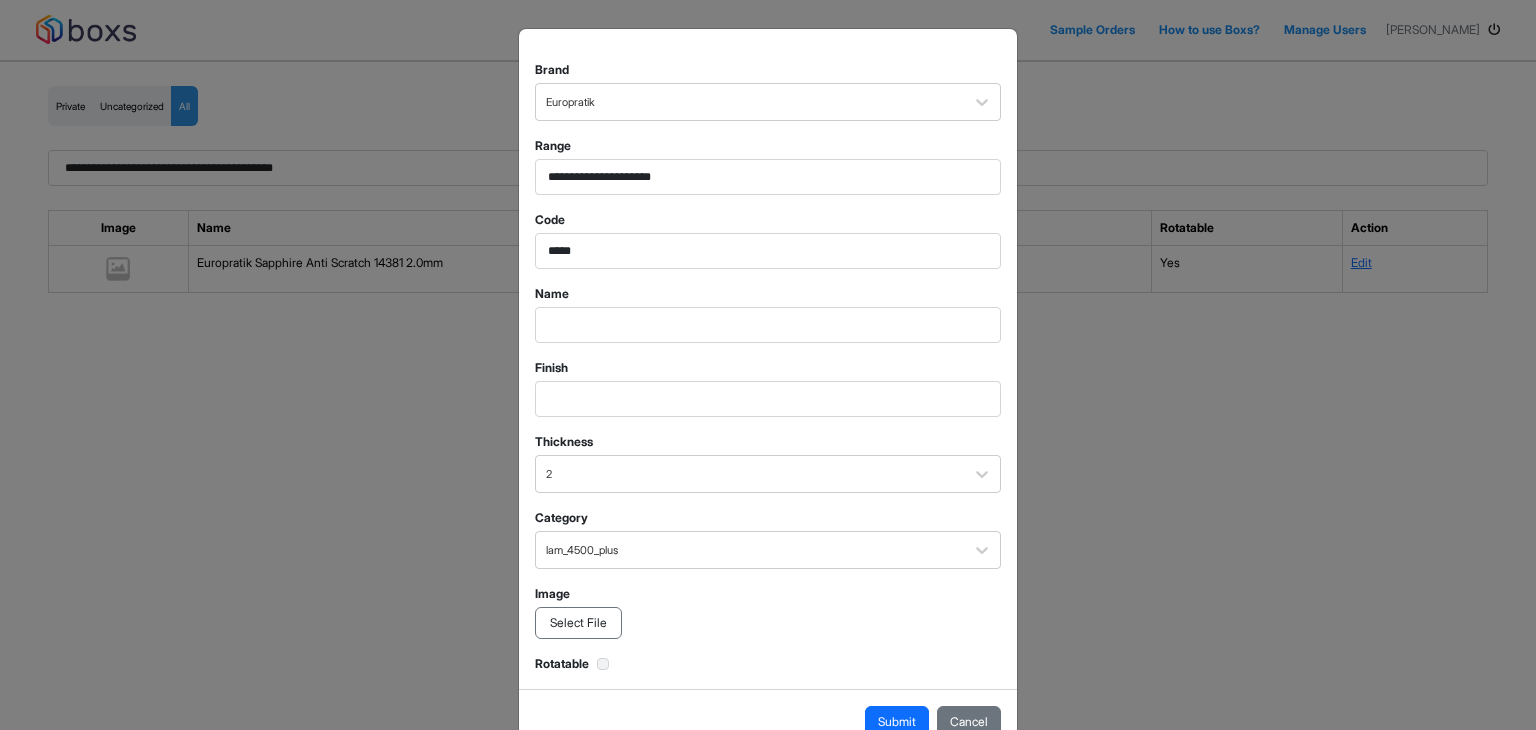 click on "Select File" at bounding box center [578, 623] 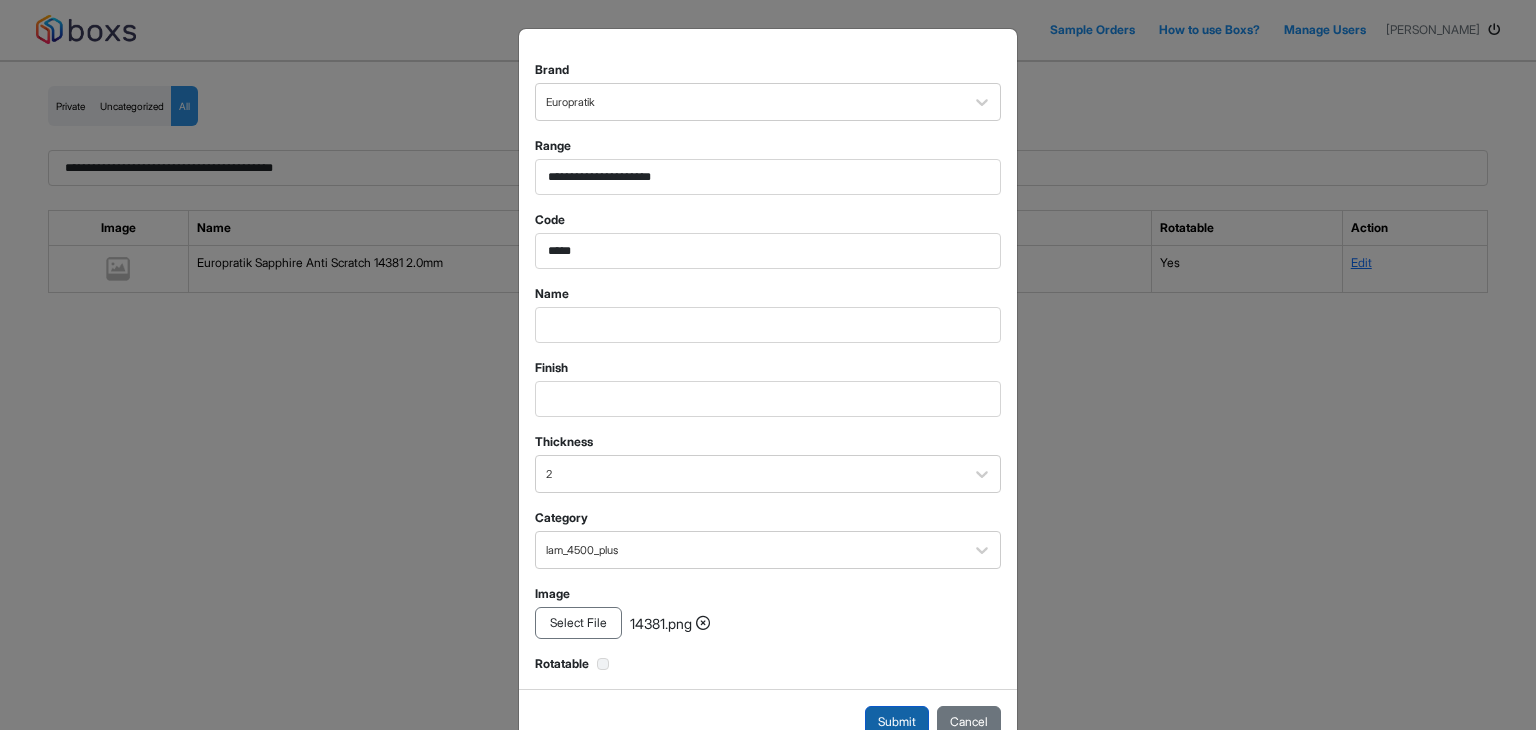 click on "Submit" at bounding box center [897, 722] 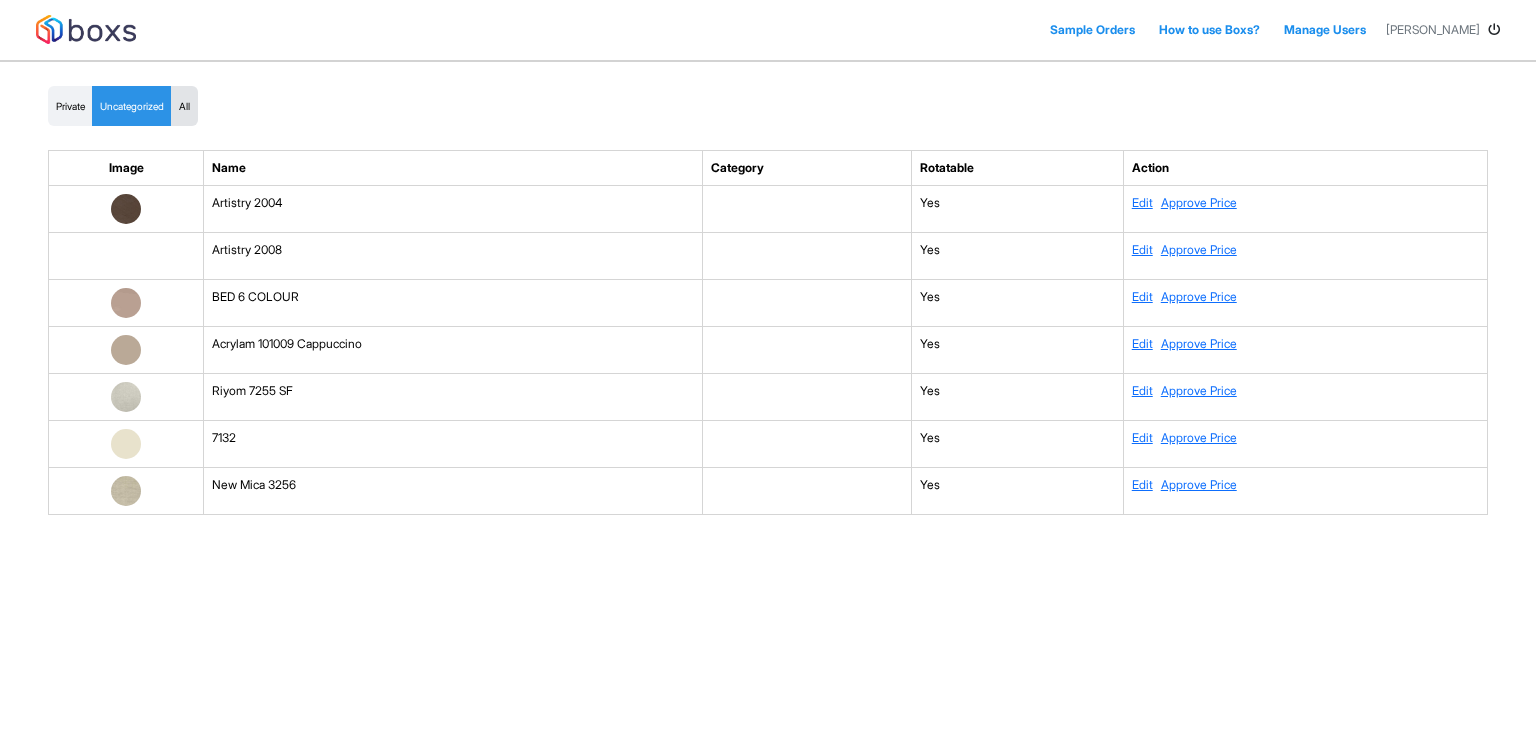 scroll, scrollTop: 0, scrollLeft: 0, axis: both 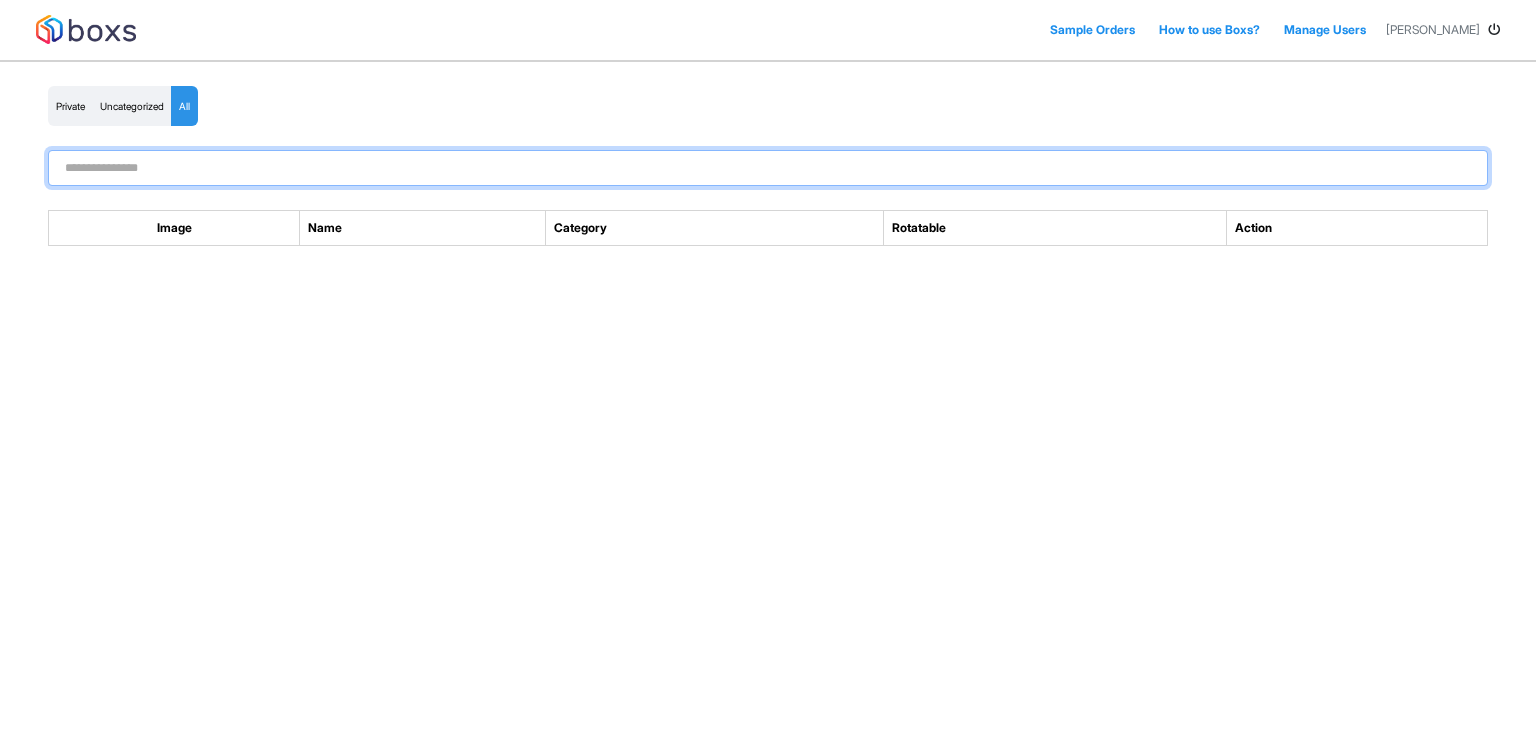 paste on "**********" 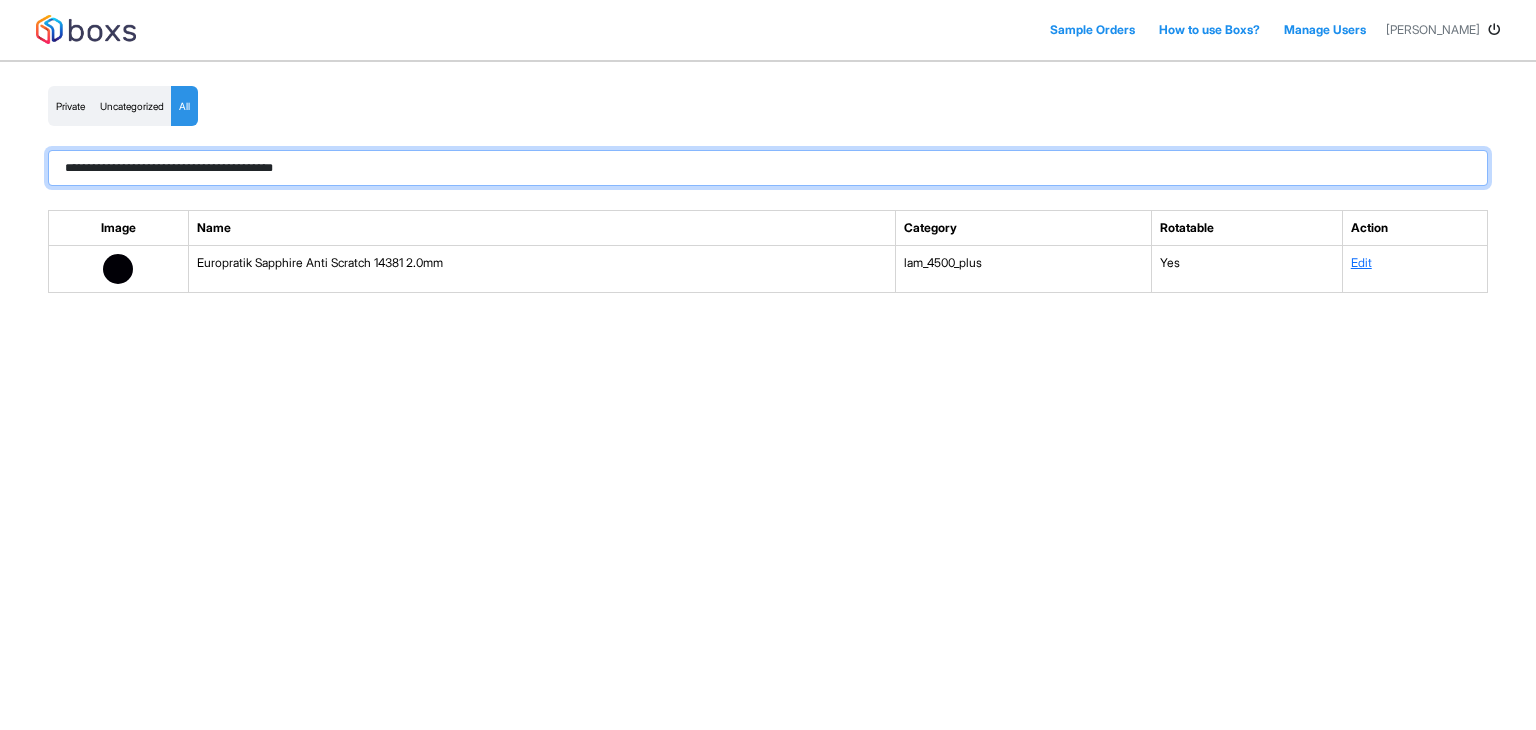 paste 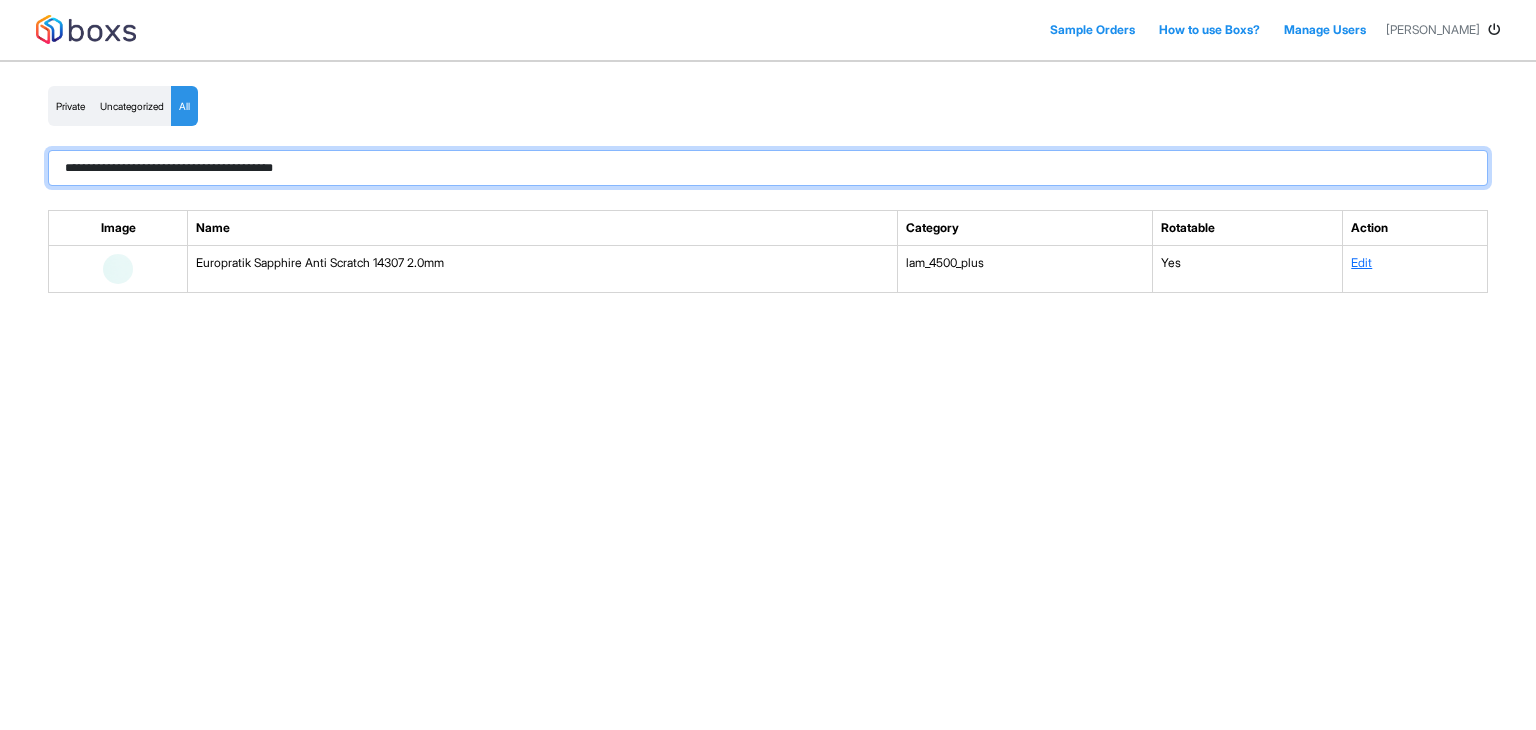 paste 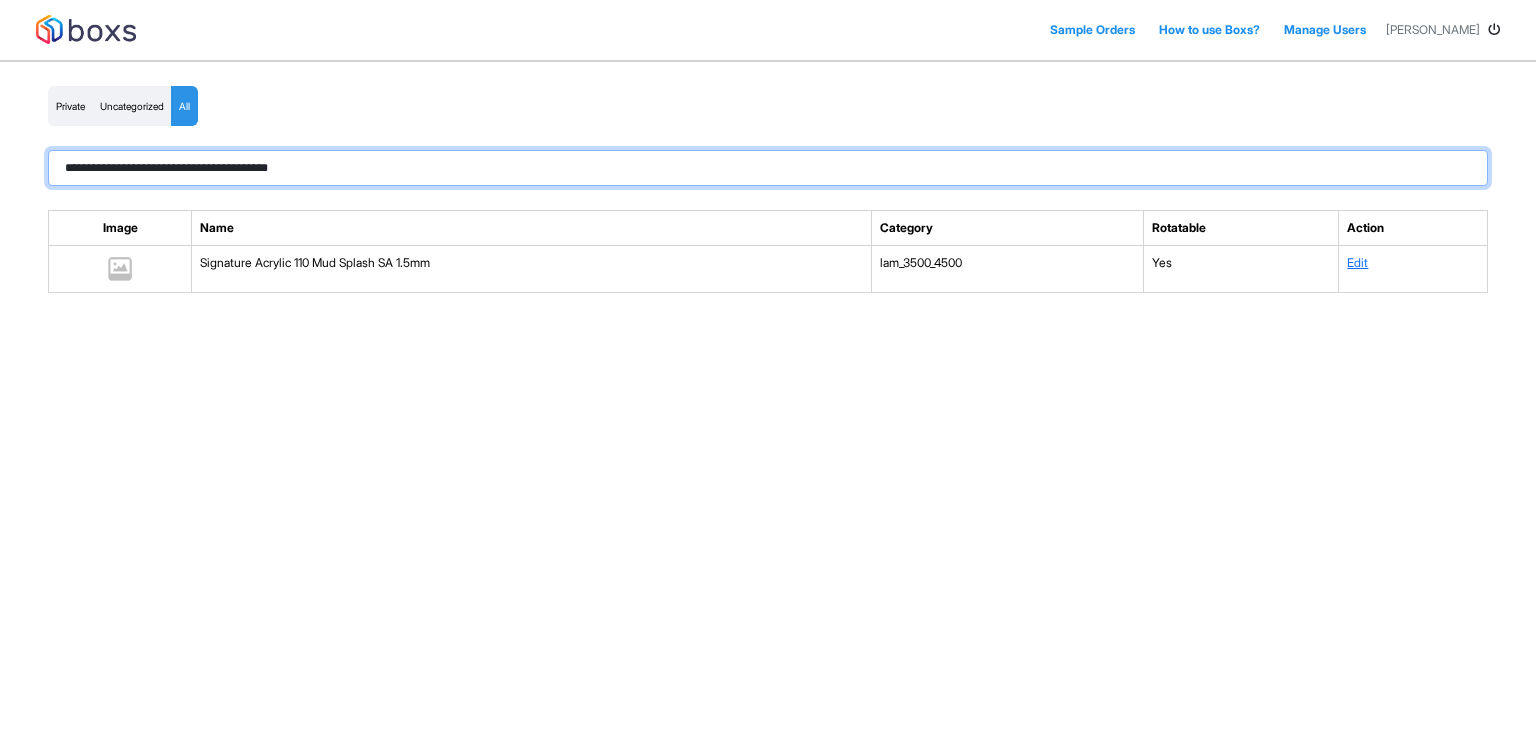type on "**********" 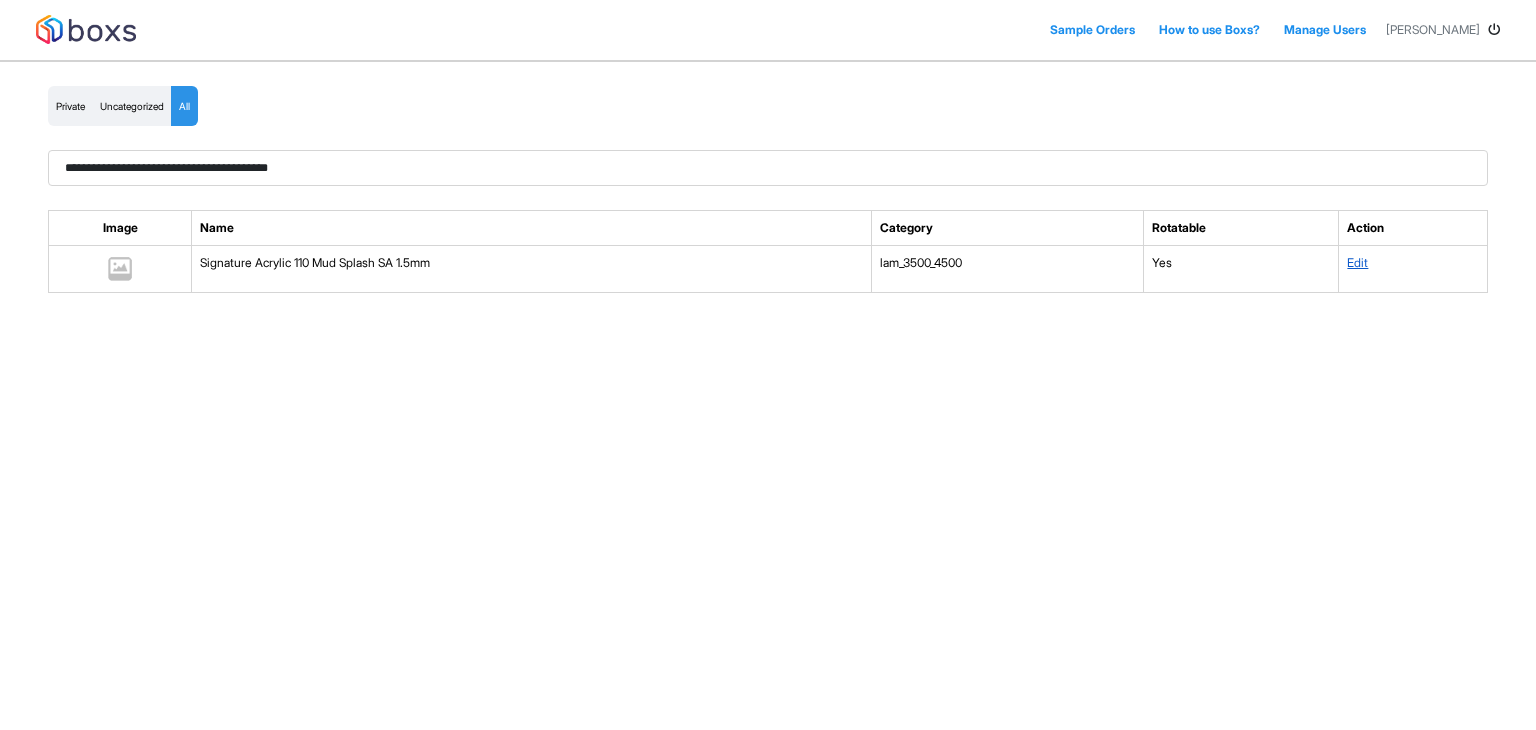 click on "Edit" at bounding box center (1357, 262) 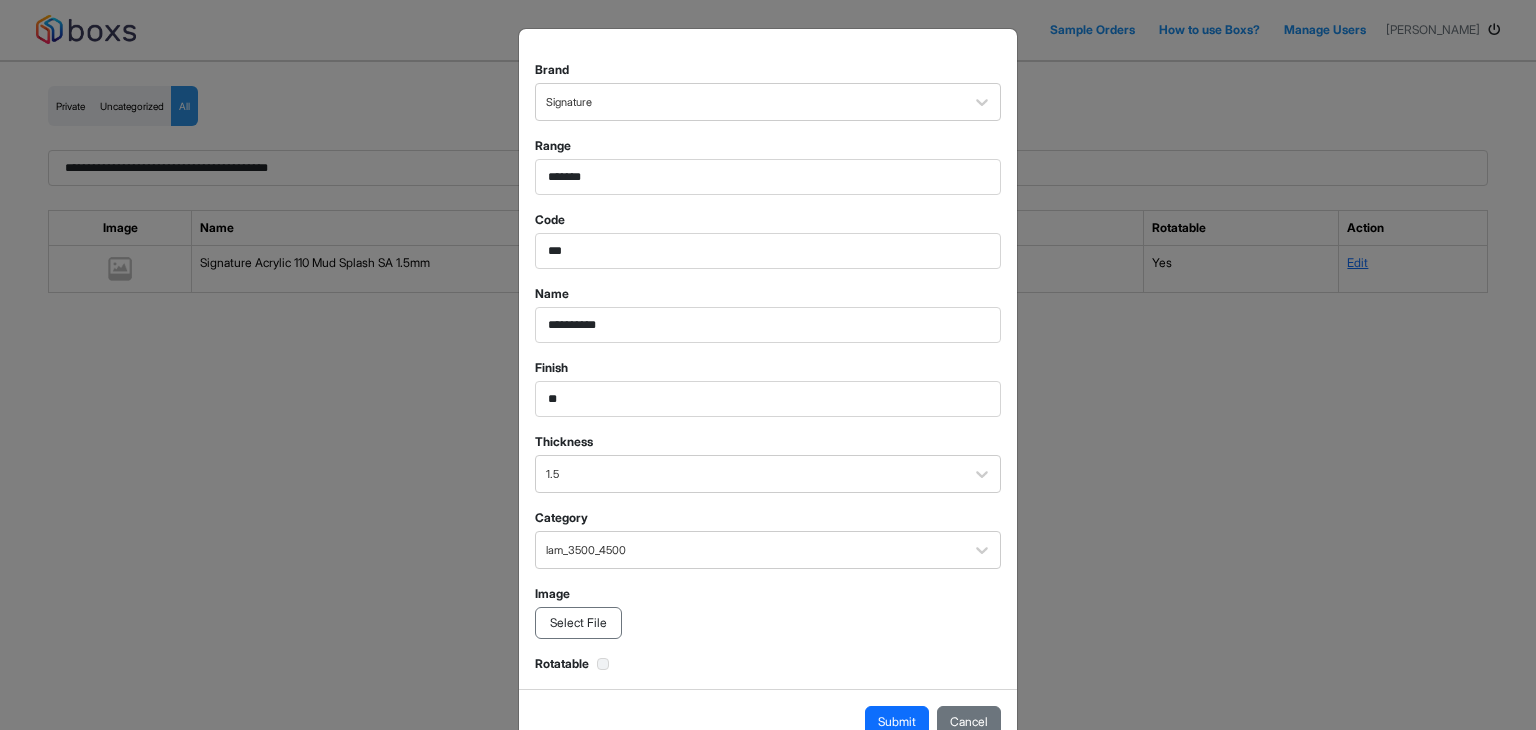 click on "Select File" at bounding box center [578, 623] 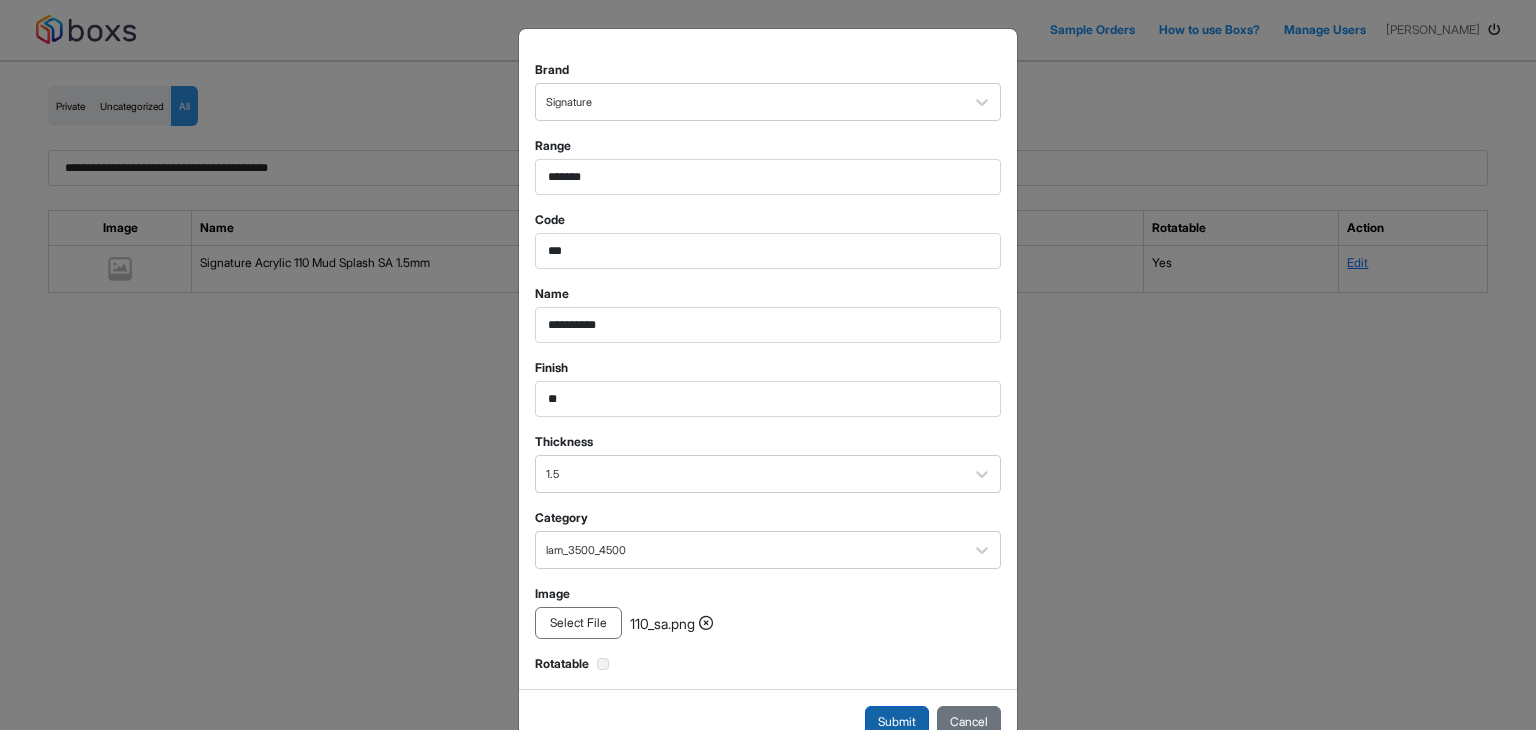click on "Submit" at bounding box center [897, 722] 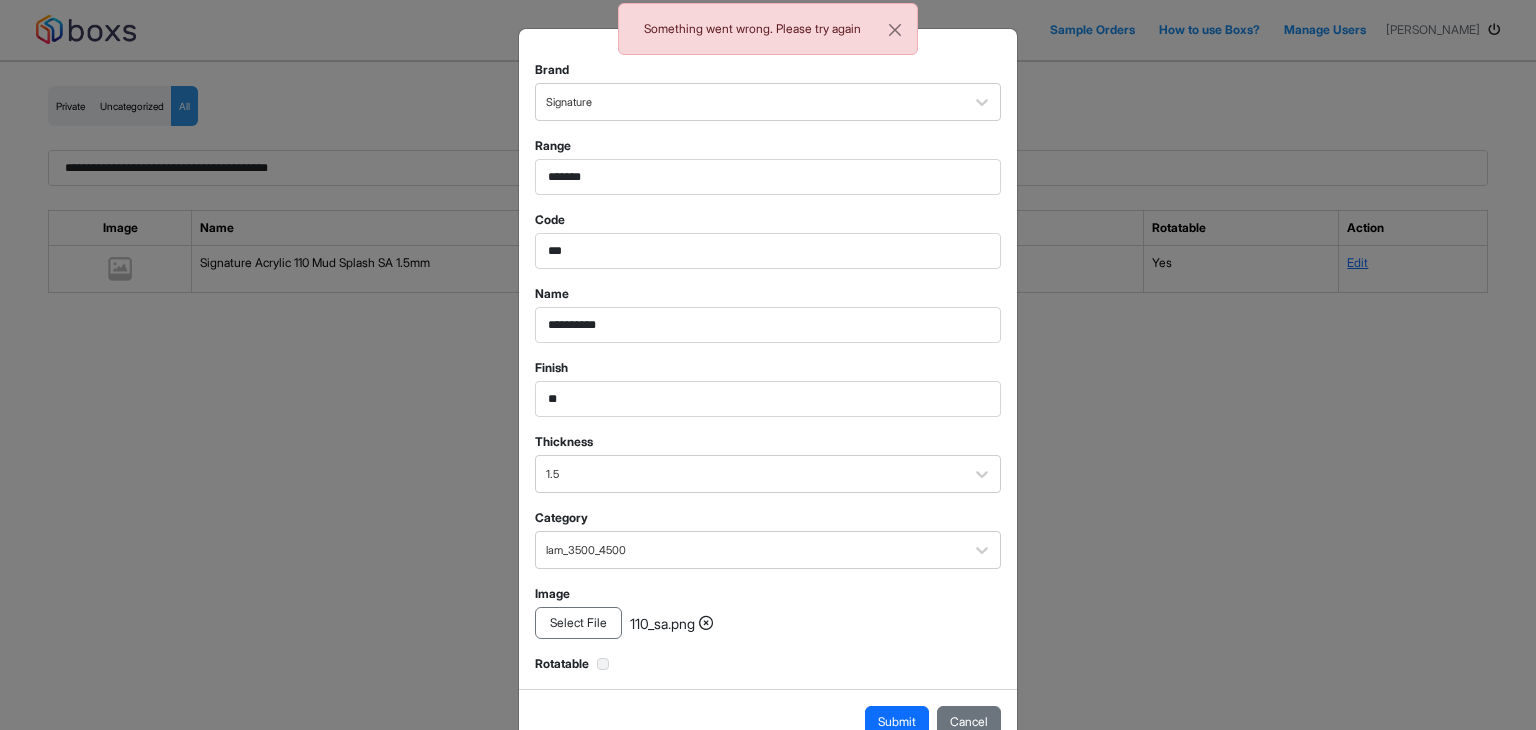 click on "**********" at bounding box center [768, 365] 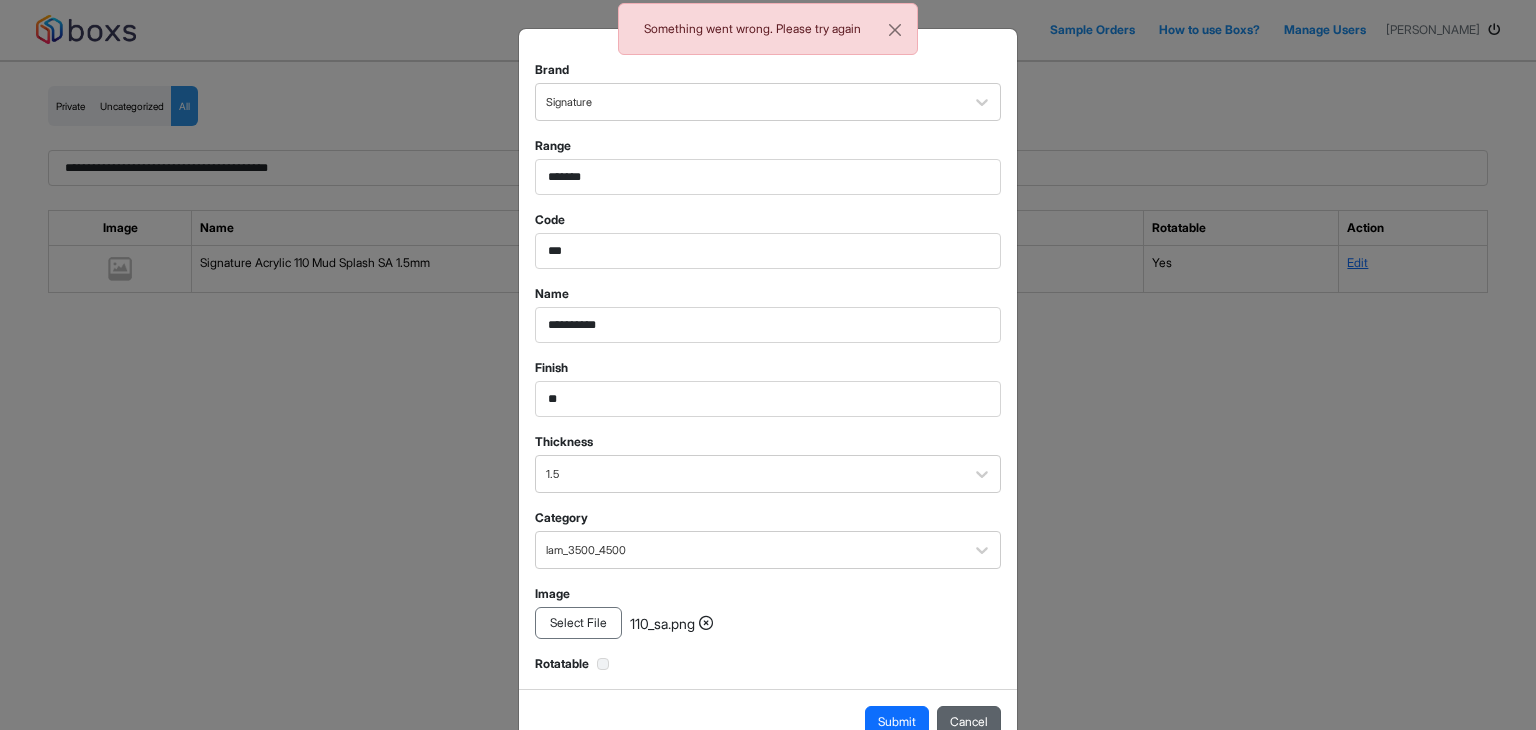 click on "Cancel" at bounding box center (969, 722) 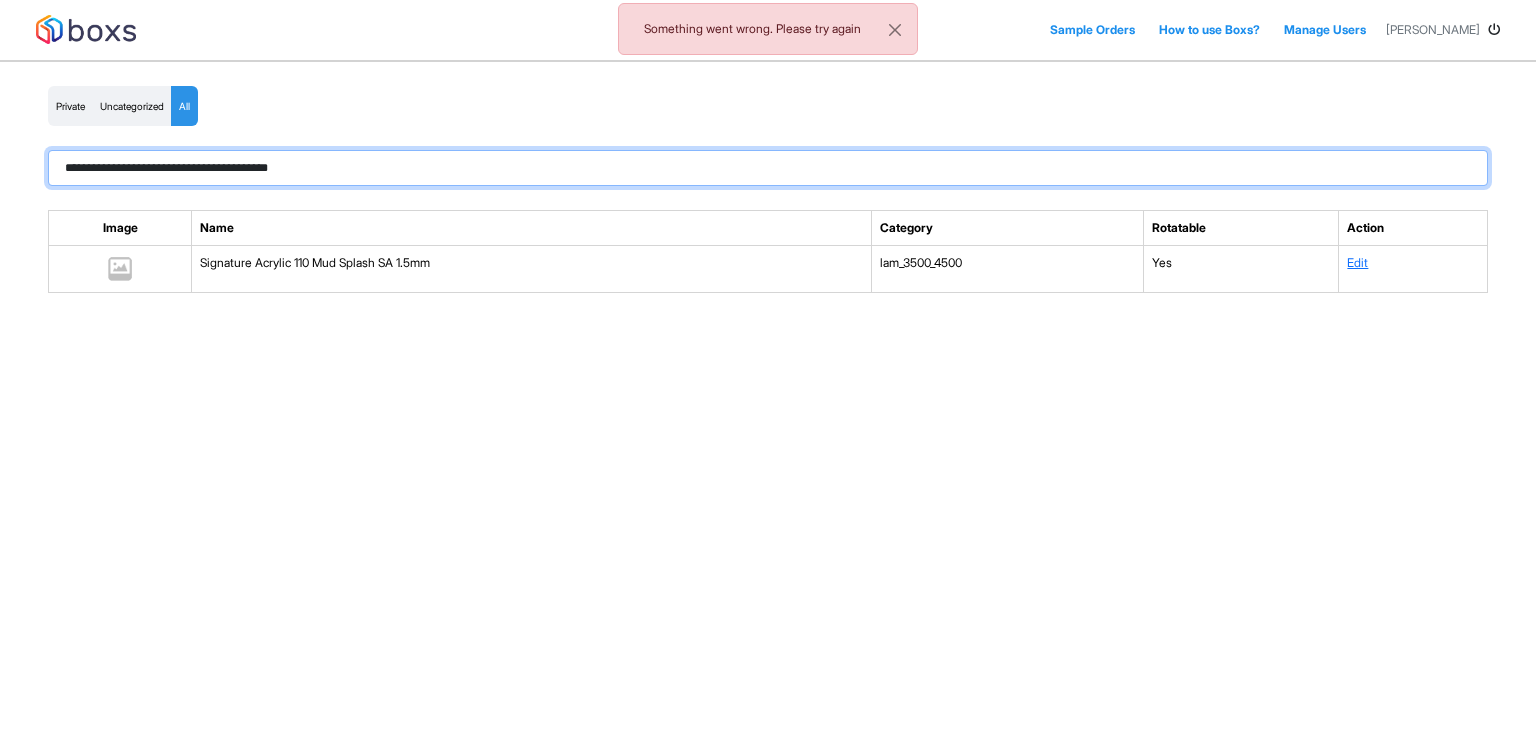 click on "**********" at bounding box center (768, 168) 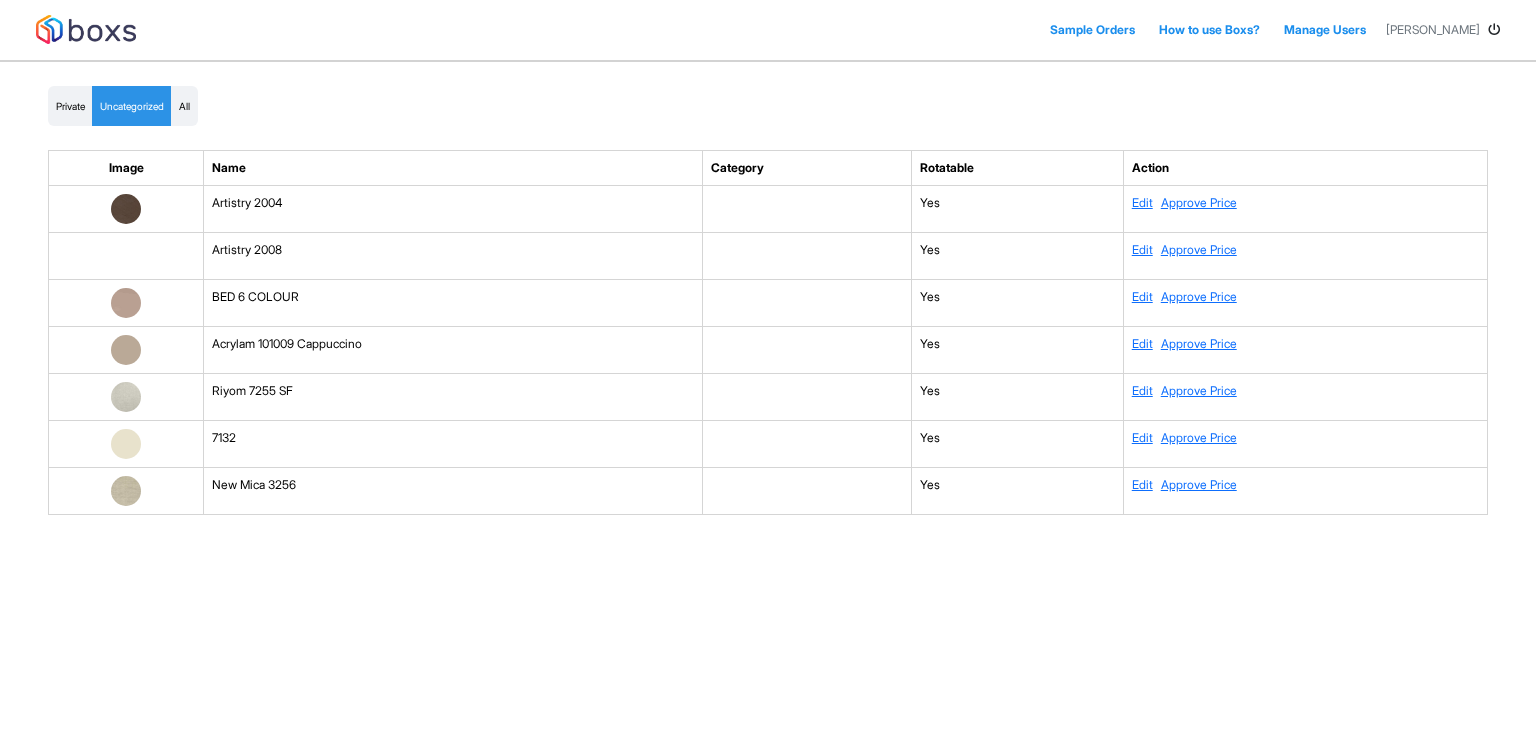 scroll, scrollTop: 0, scrollLeft: 0, axis: both 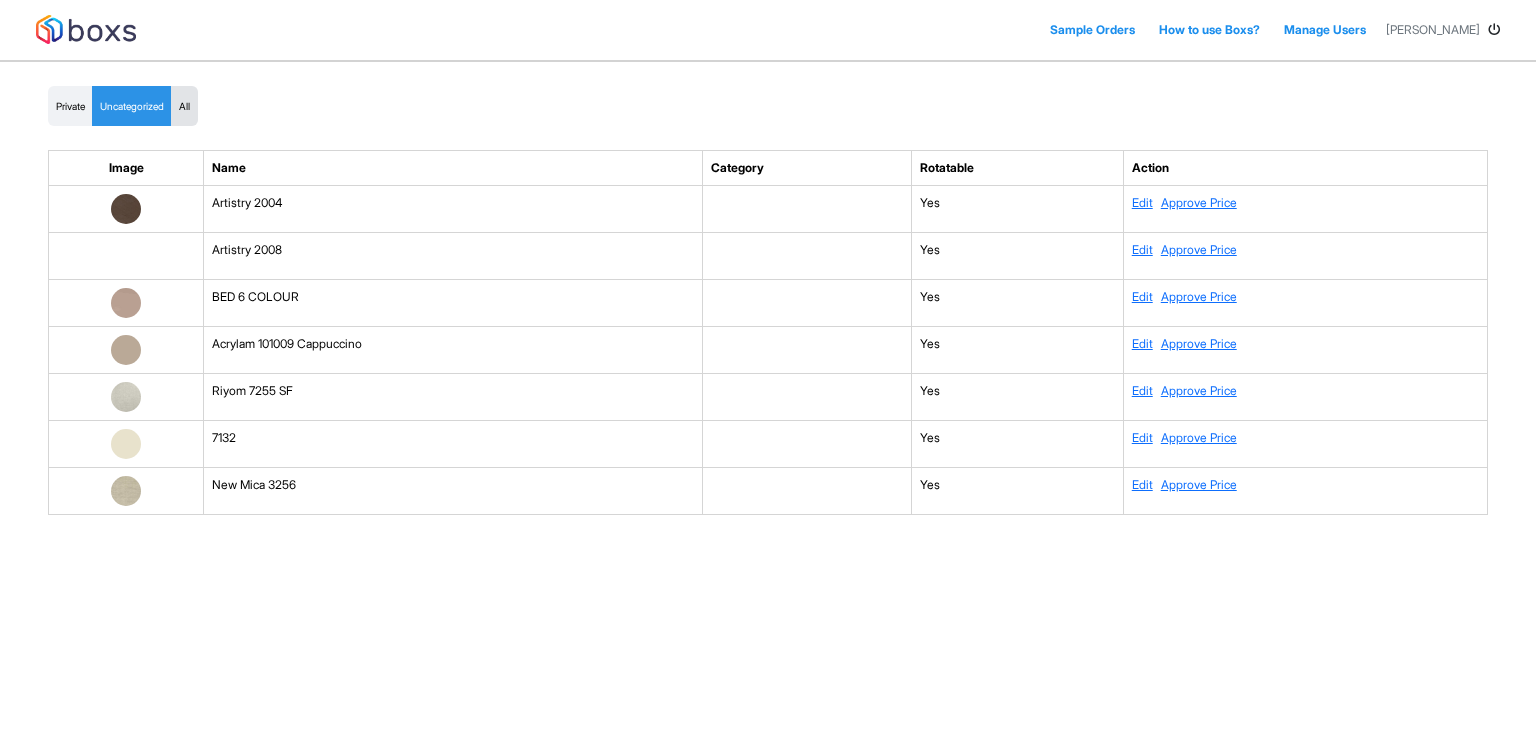 click on "All" at bounding box center [184, 106] 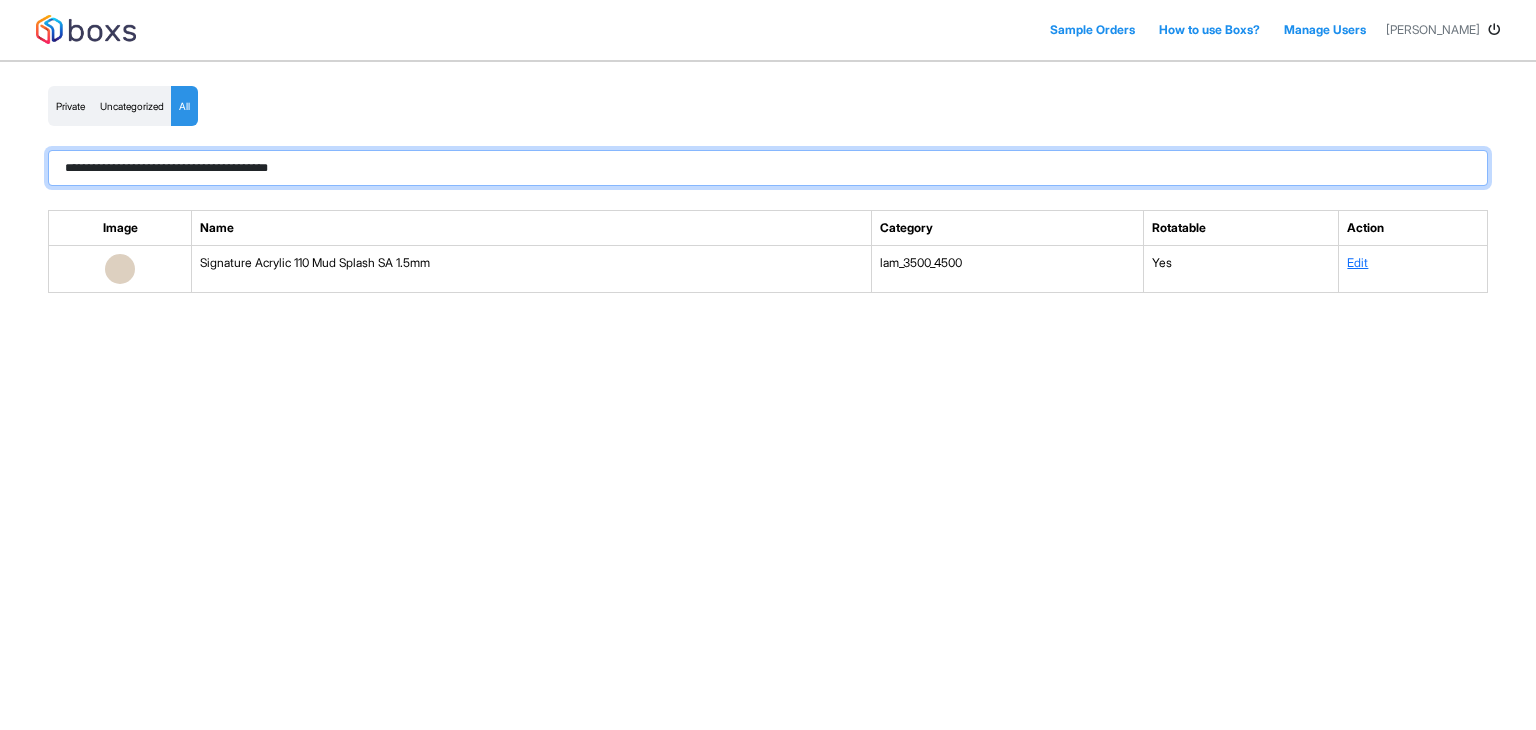 paste 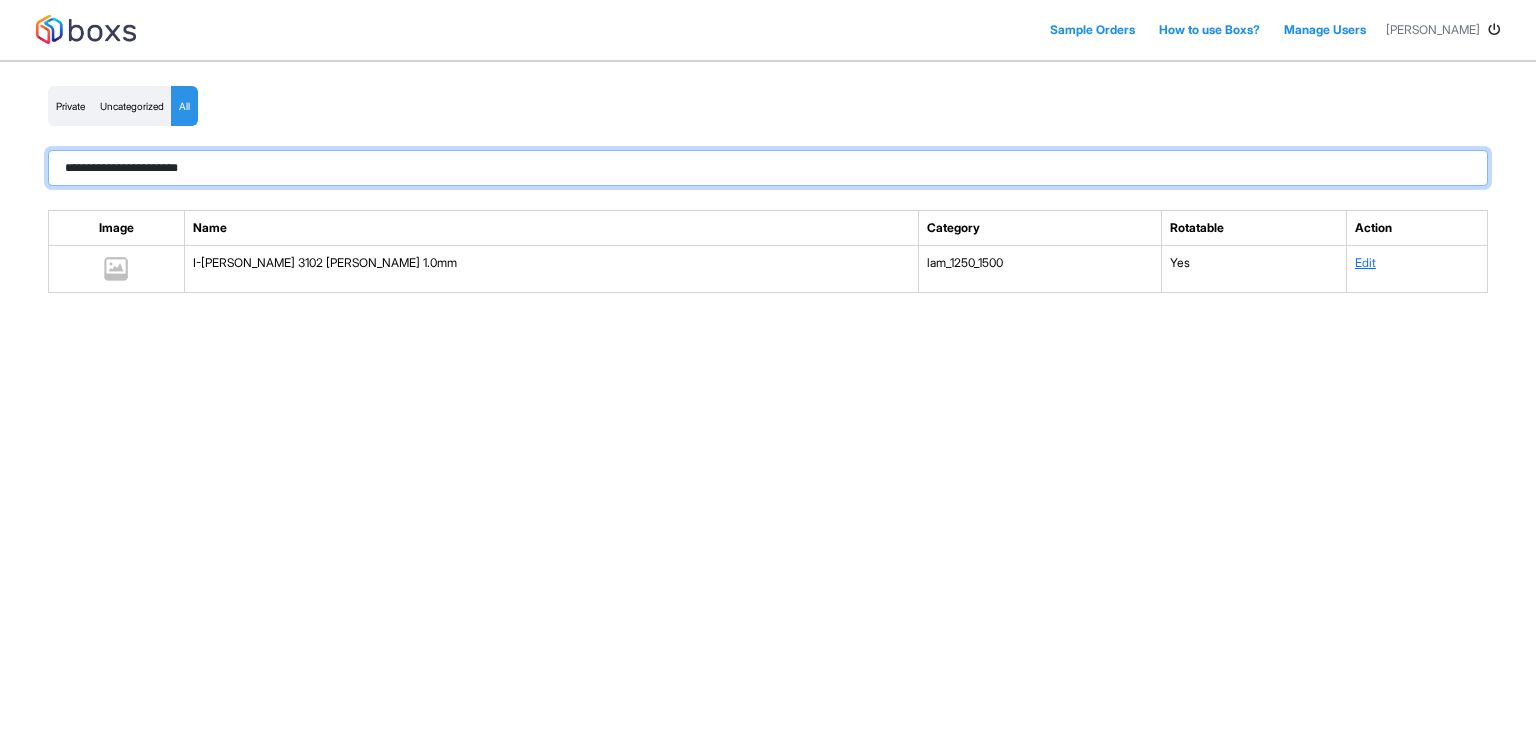 click on "**********" at bounding box center (768, 168) 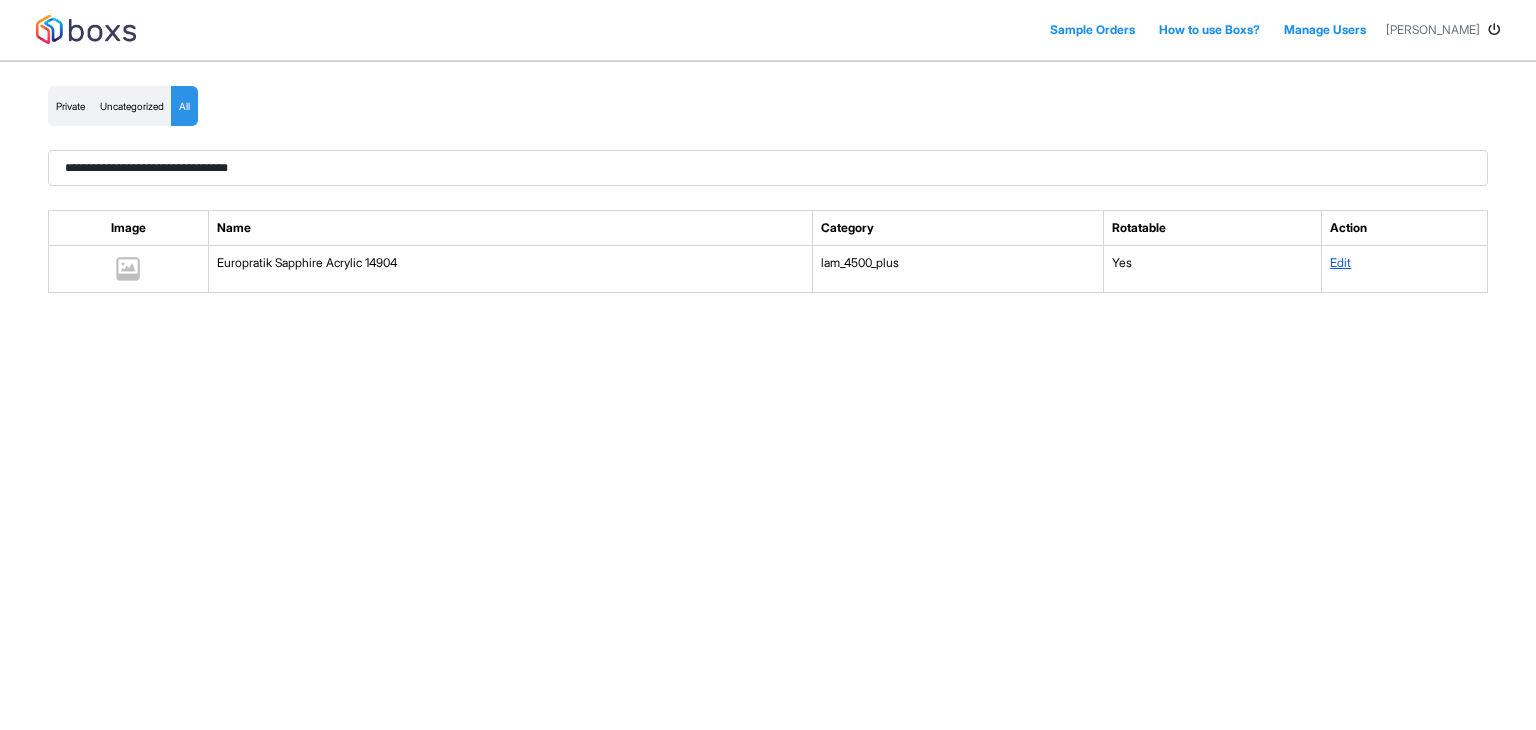 click on "Edit" at bounding box center (1340, 262) 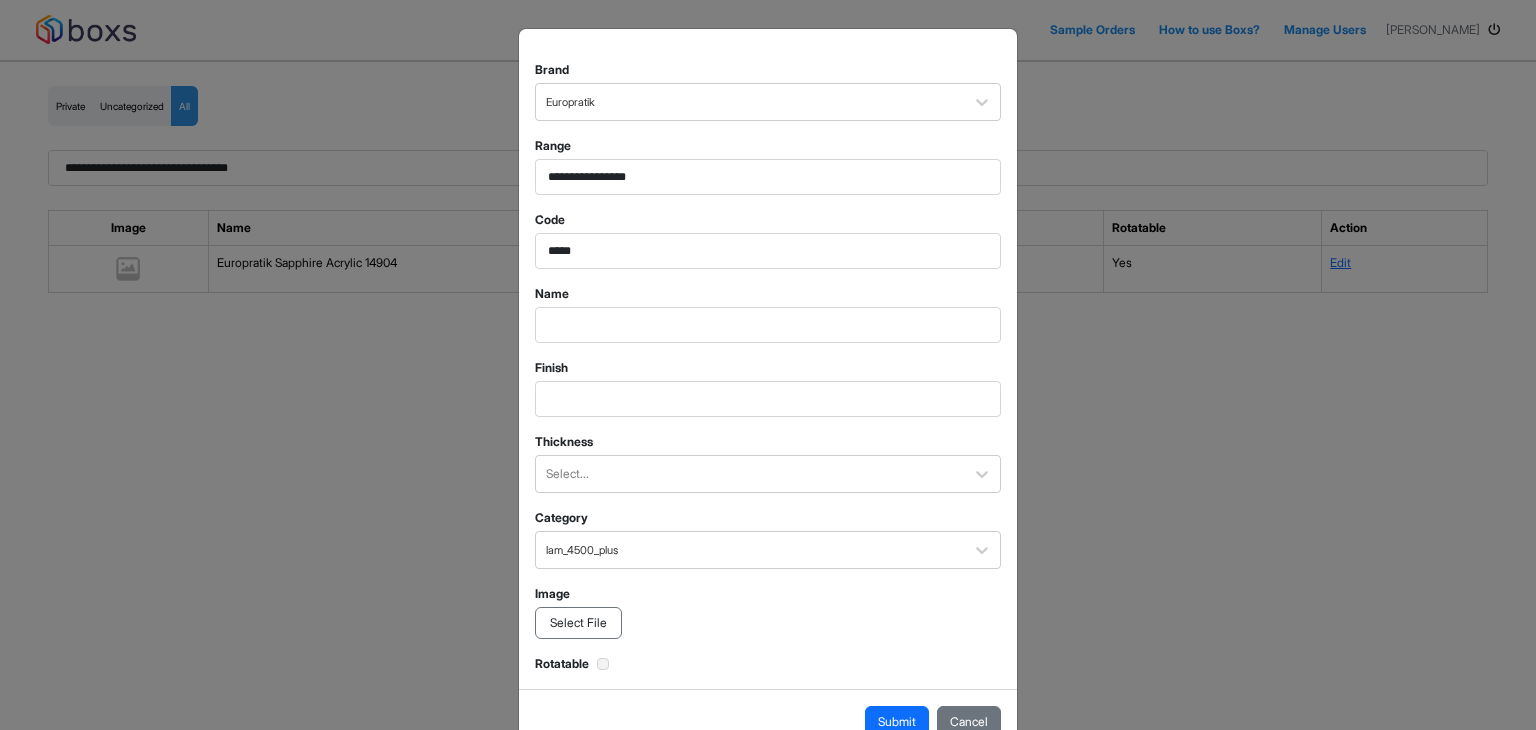 click on "Select File" at bounding box center [578, 623] 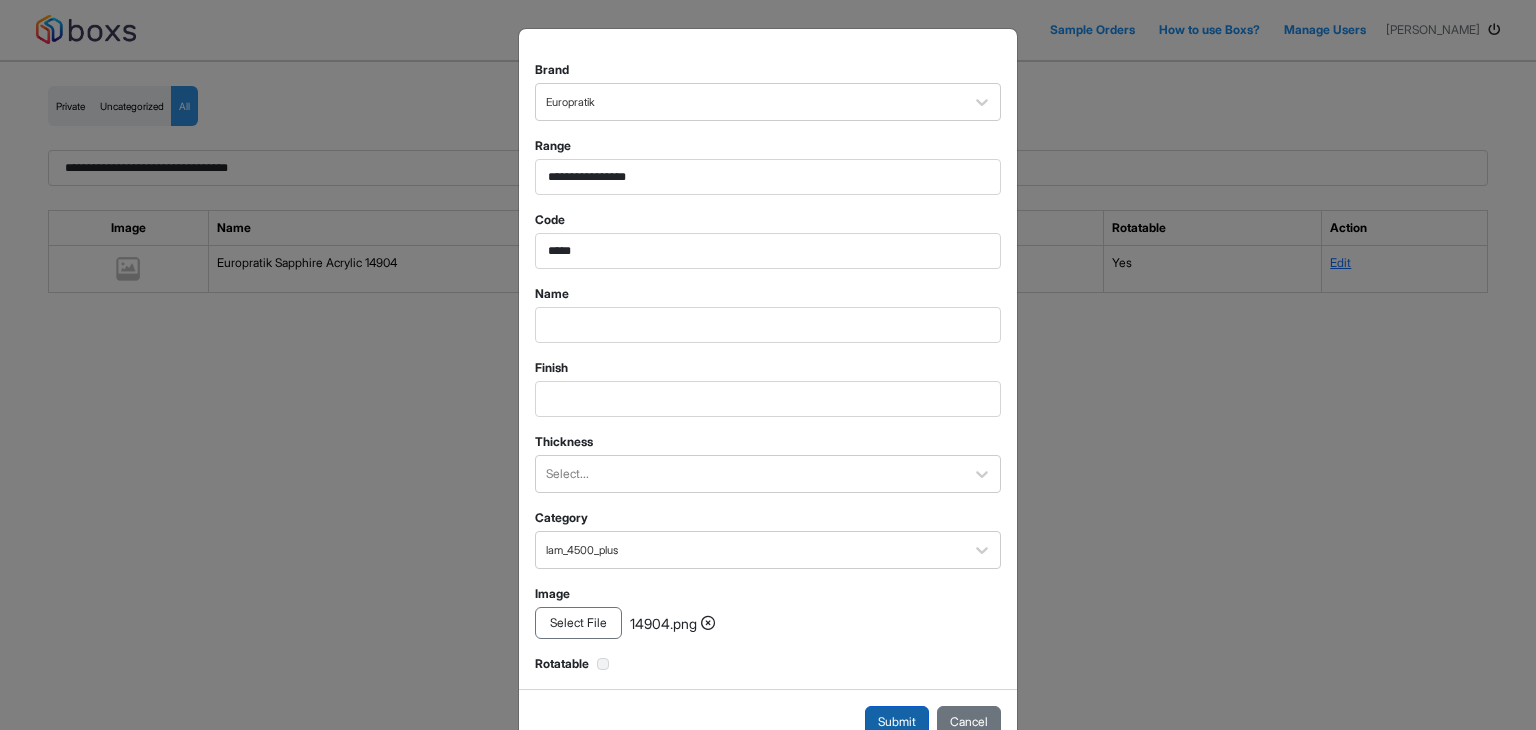 click on "Submit" at bounding box center [897, 722] 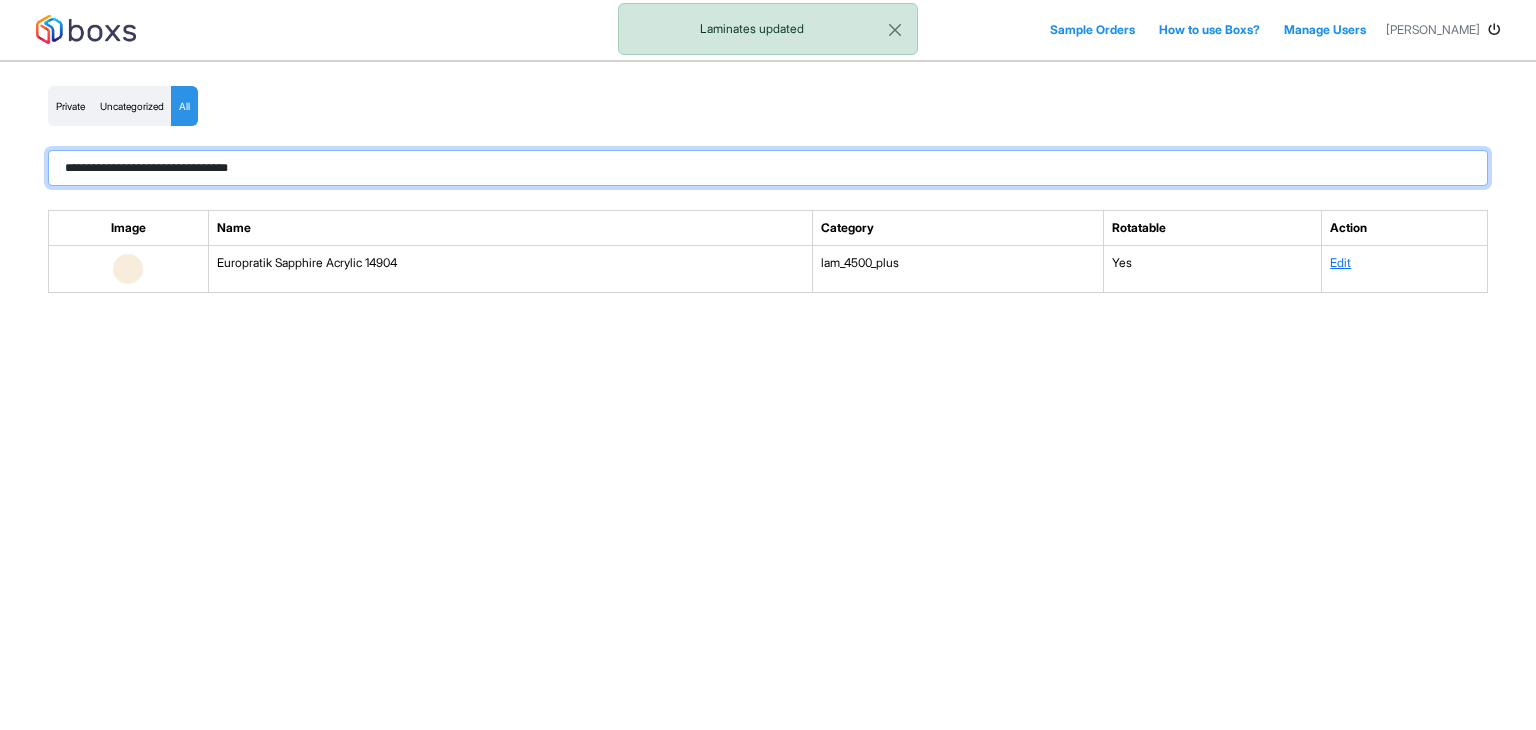 click on "**********" at bounding box center (768, 168) 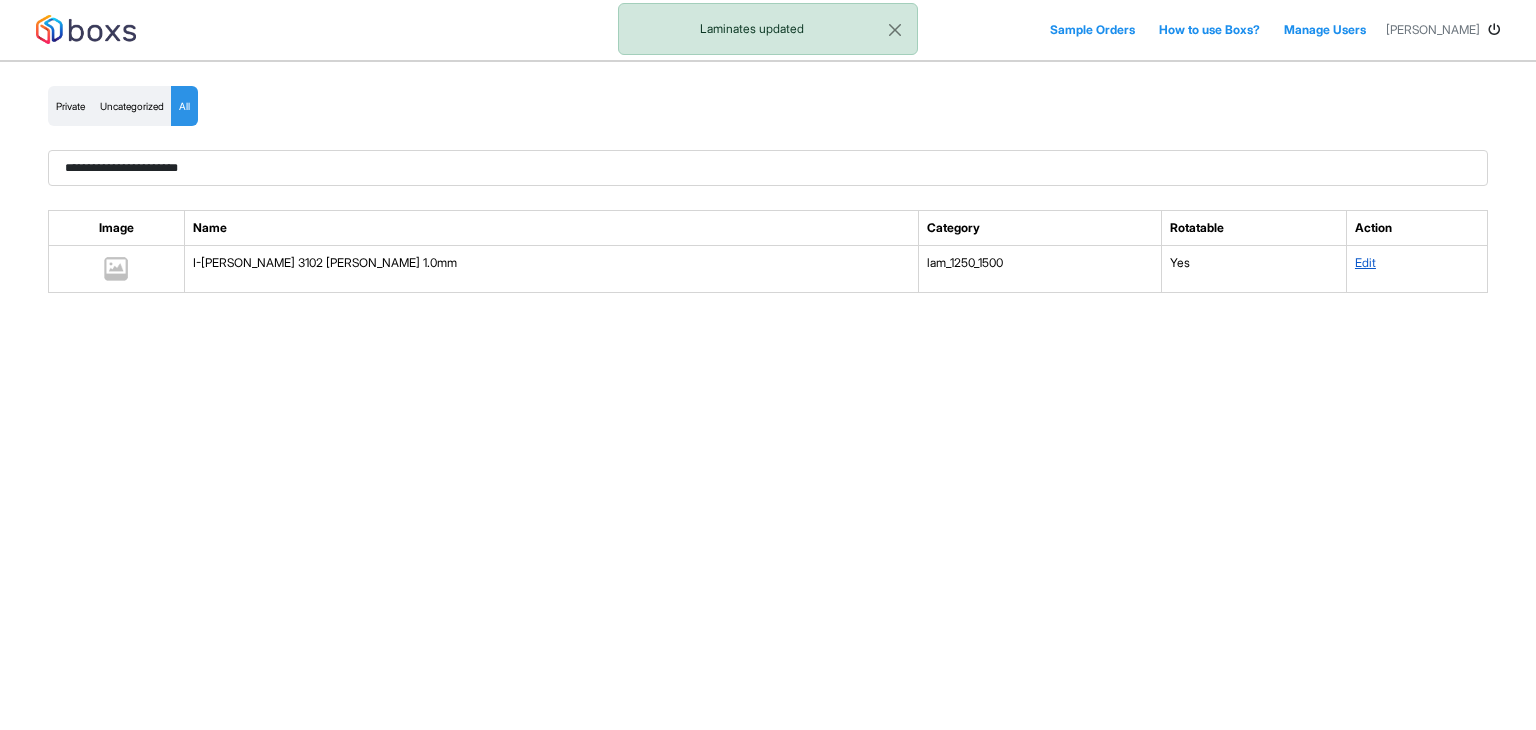 click on "Edit" at bounding box center (1365, 262) 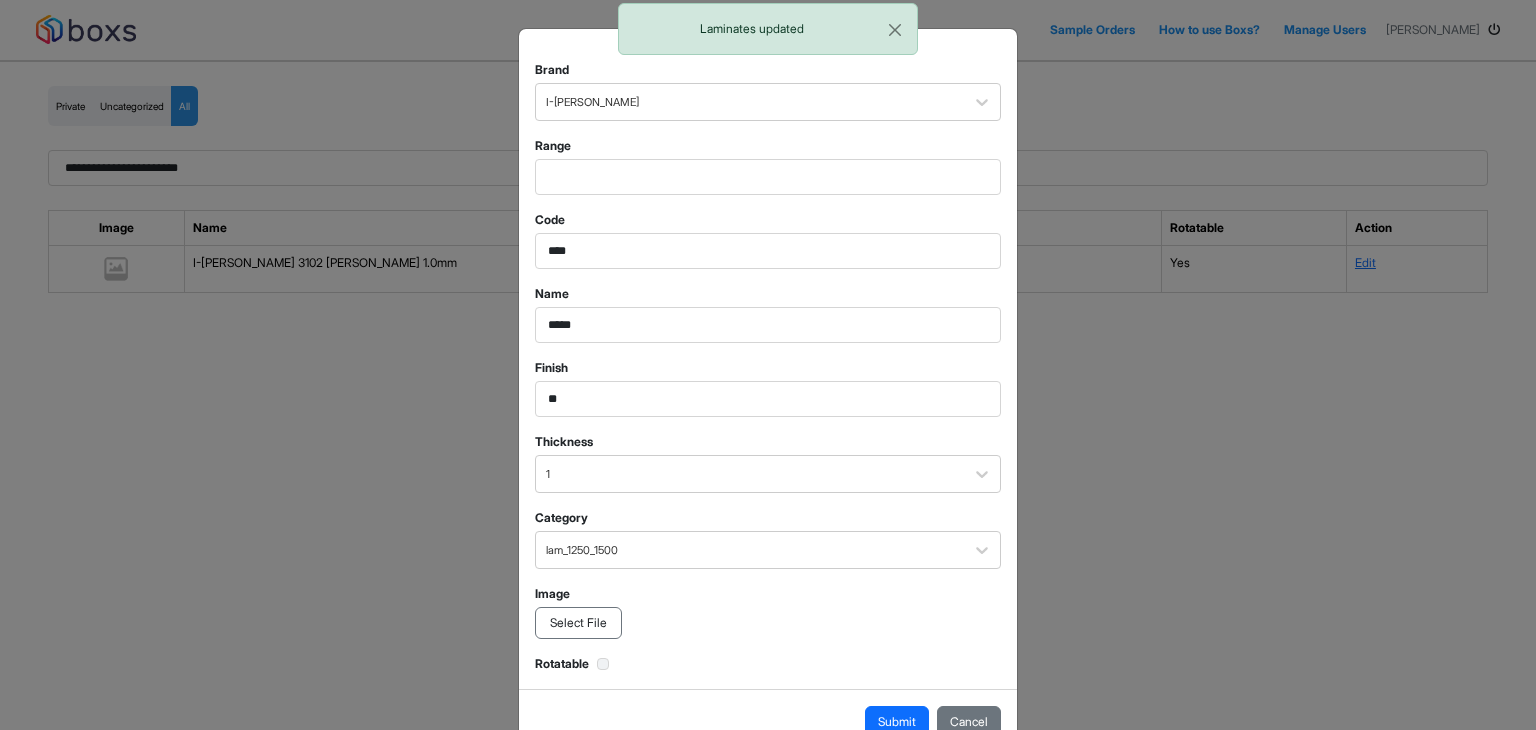 click on "Select File" at bounding box center [578, 623] 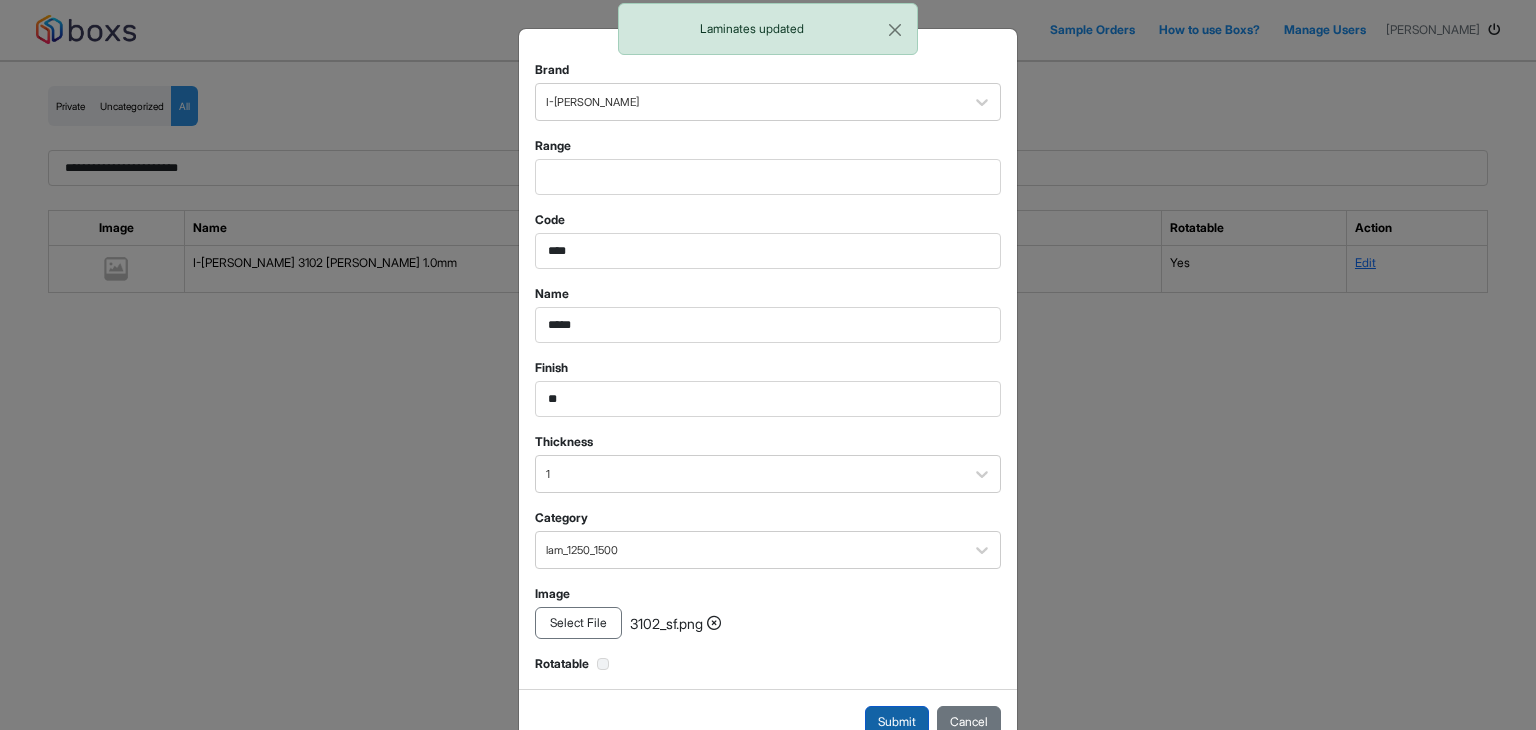 click on "Submit" at bounding box center [897, 722] 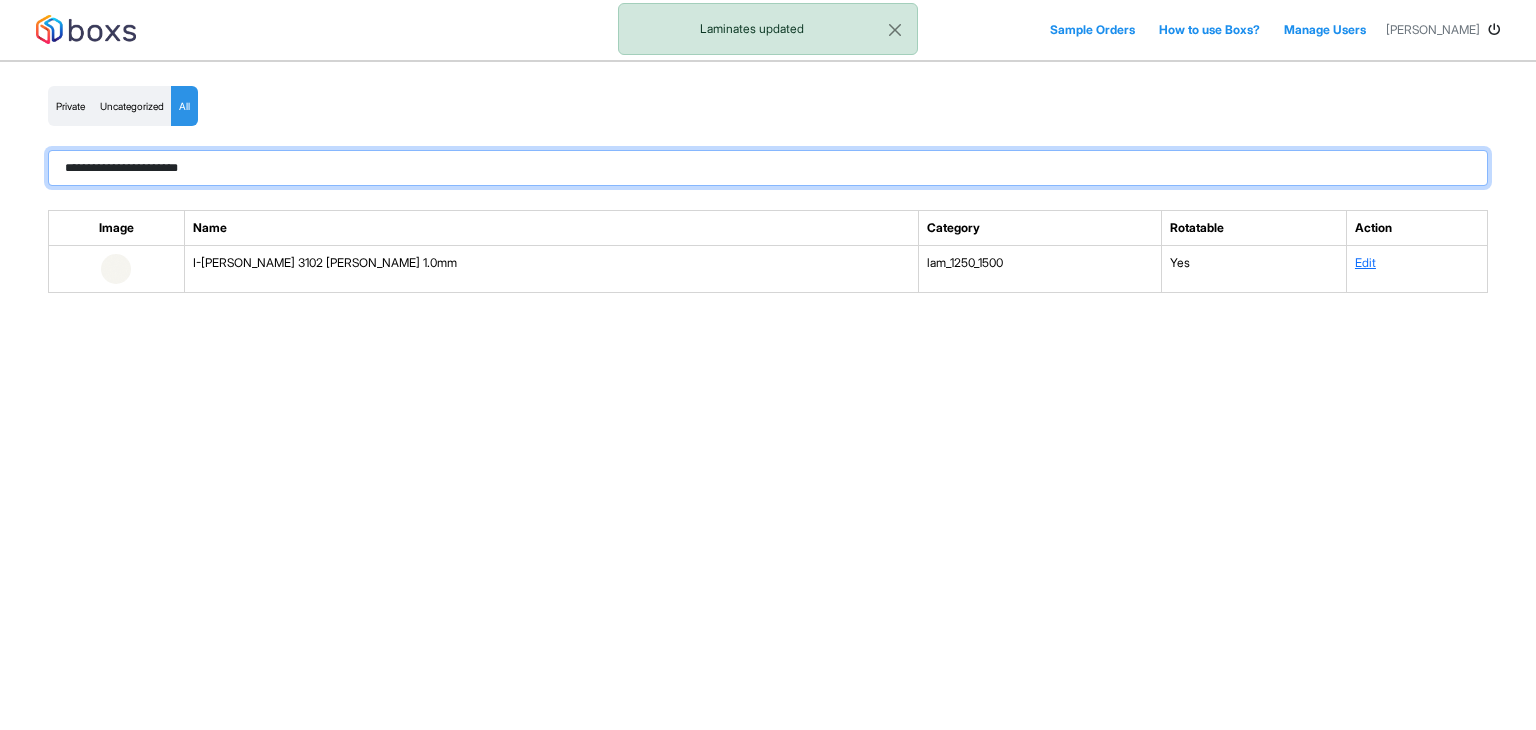 click on "**********" at bounding box center (768, 168) 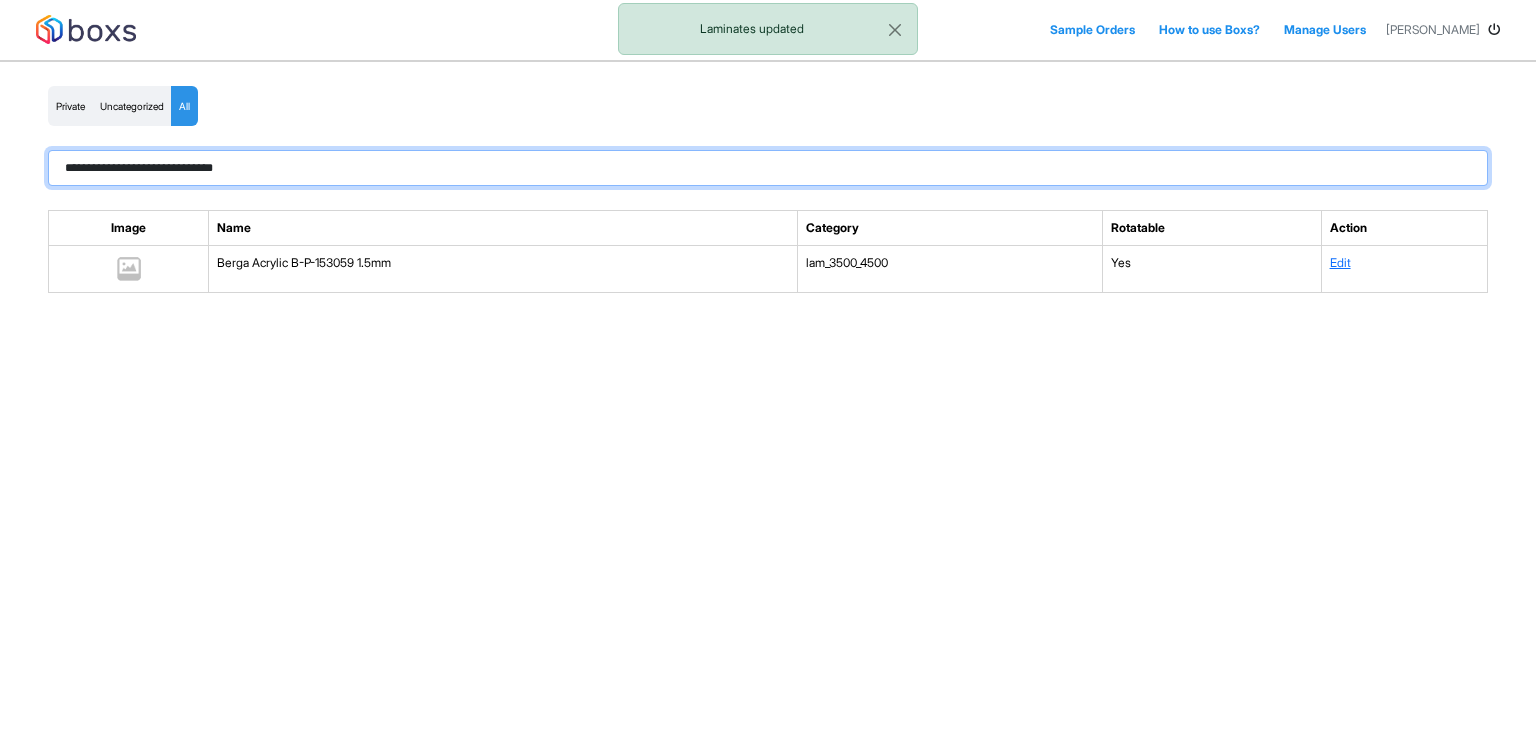 type on "**********" 